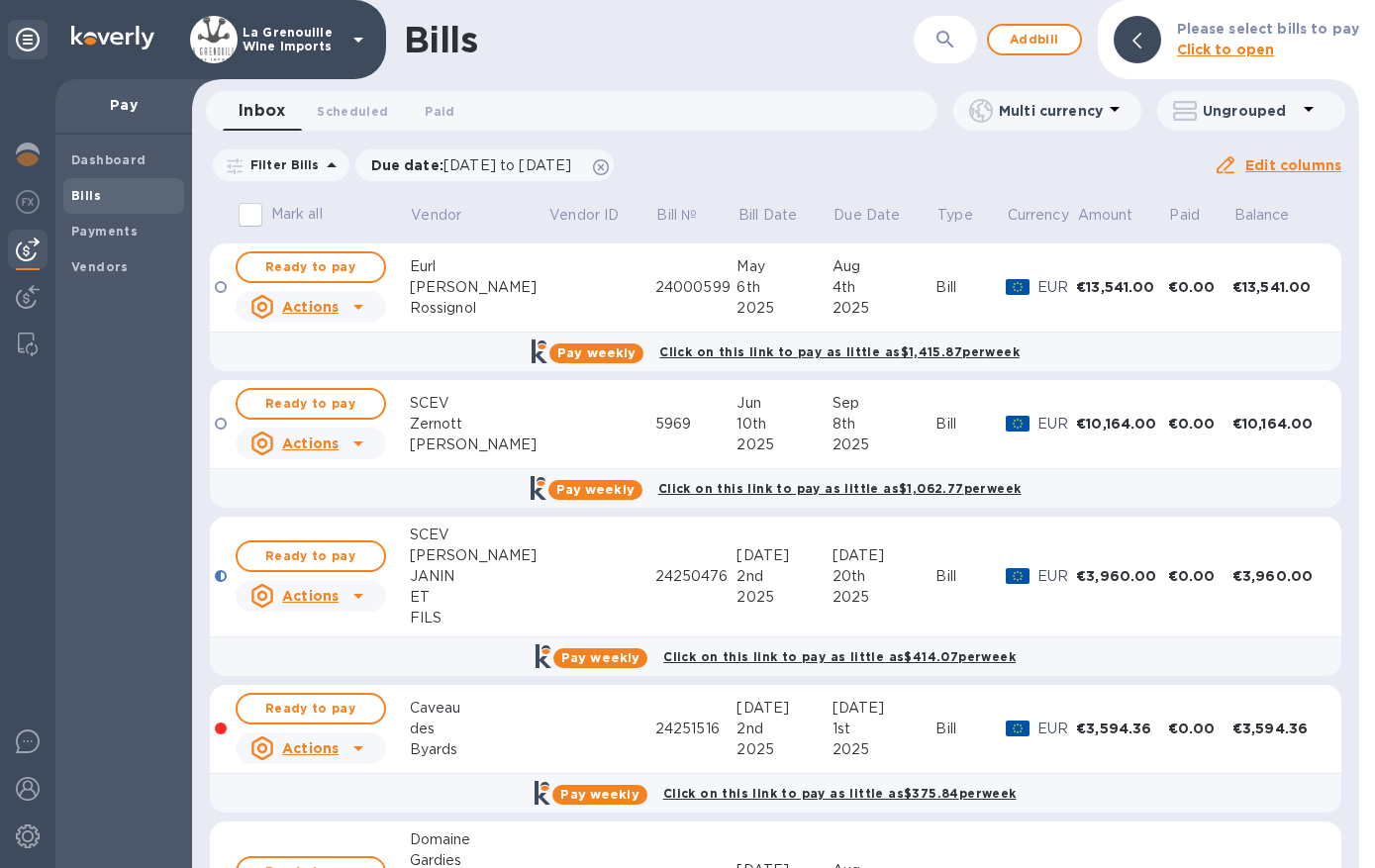 scroll, scrollTop: 0, scrollLeft: 0, axis: both 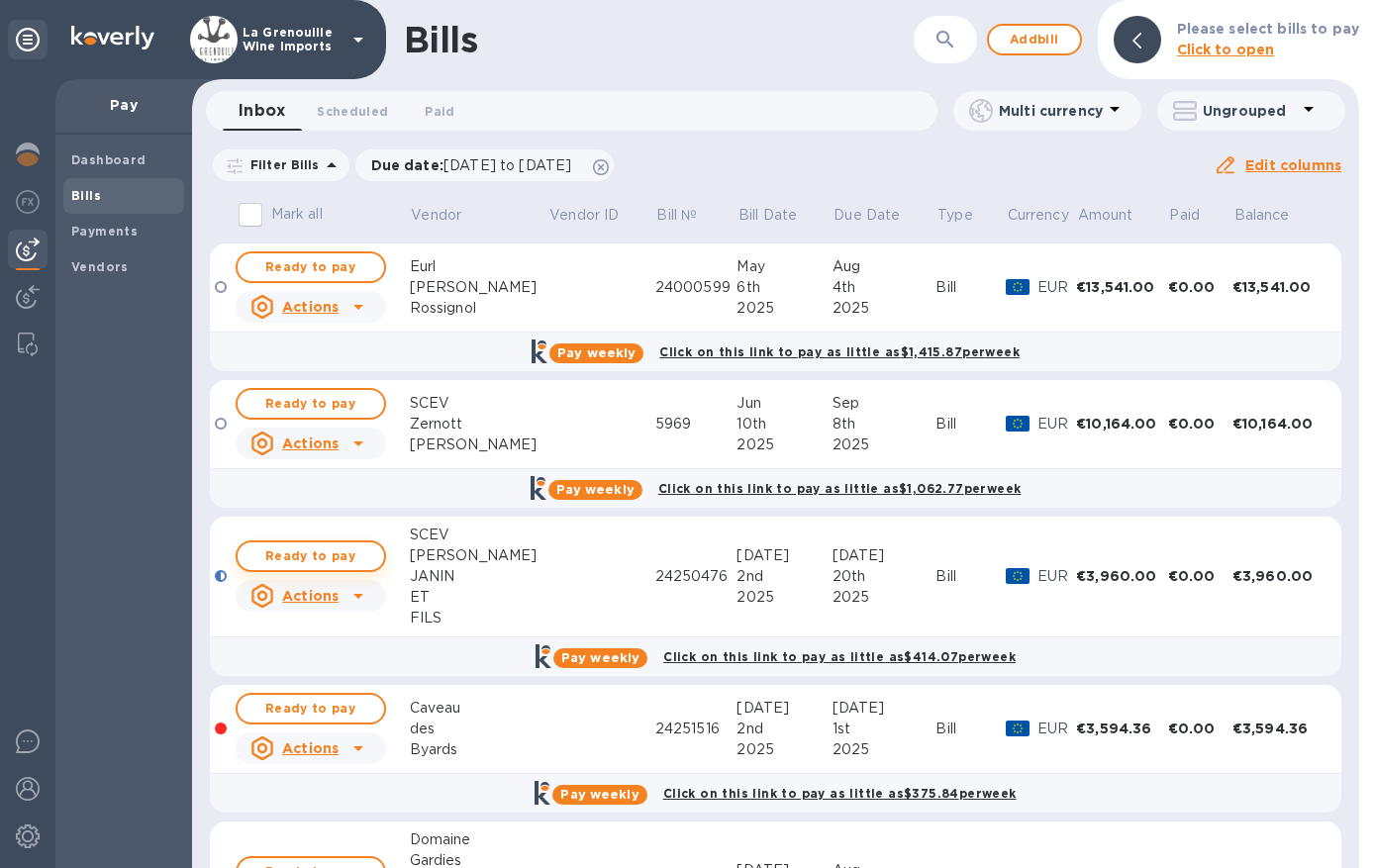 click on "Ready to pay" at bounding box center (311, 556) 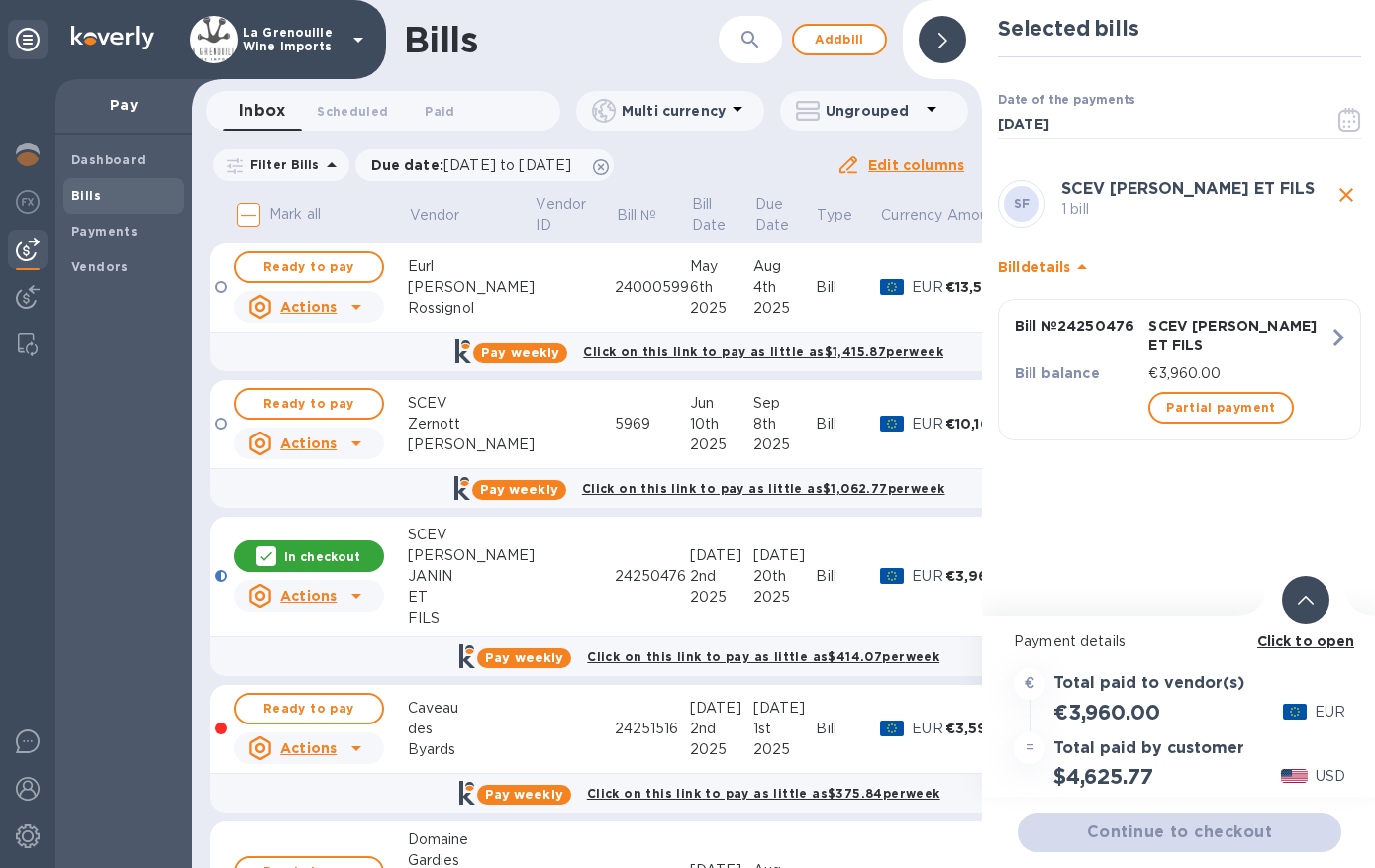 click on "$4,625.77" at bounding box center [1103, 776] 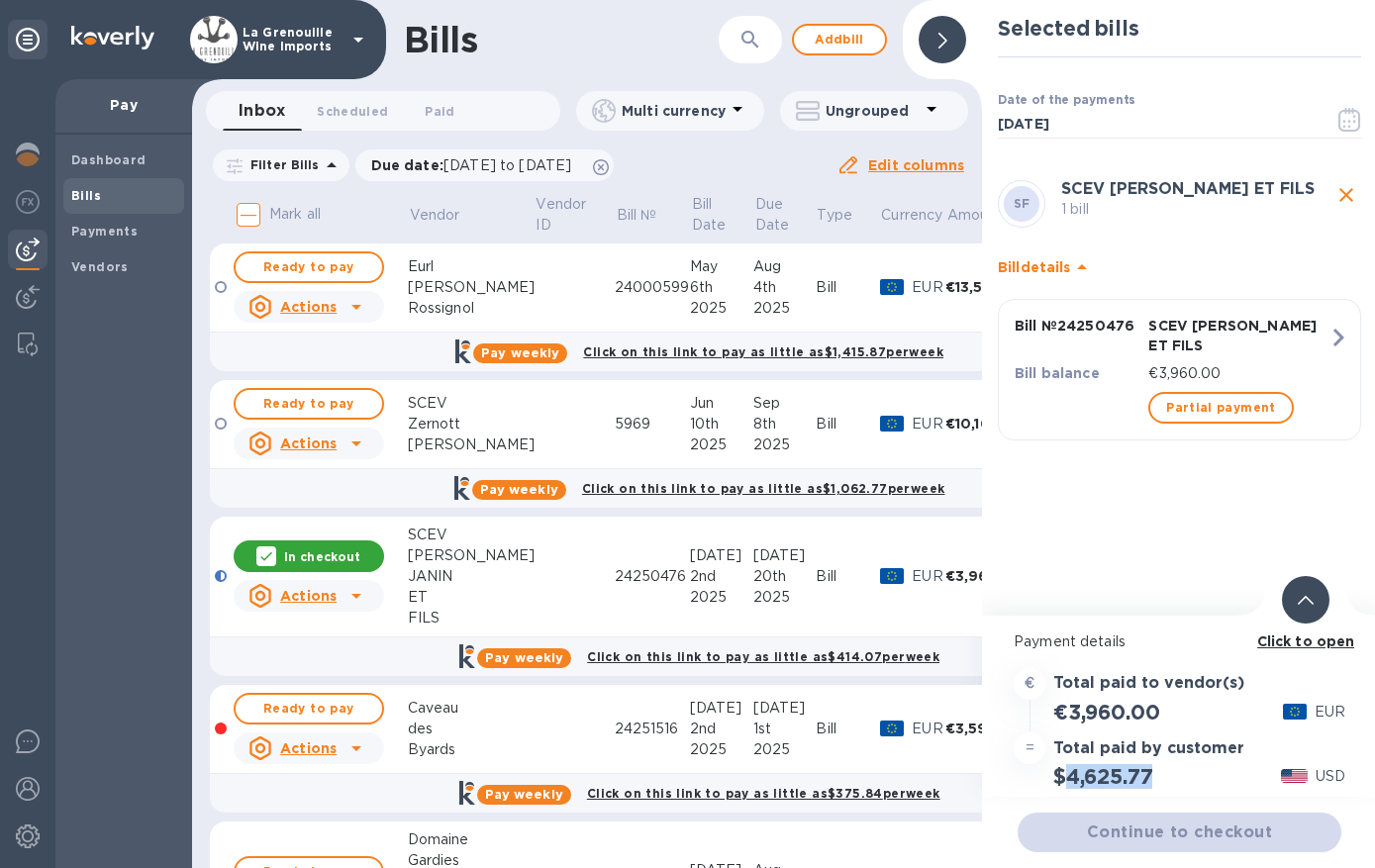click on "$4,625.77" at bounding box center (1103, 776) 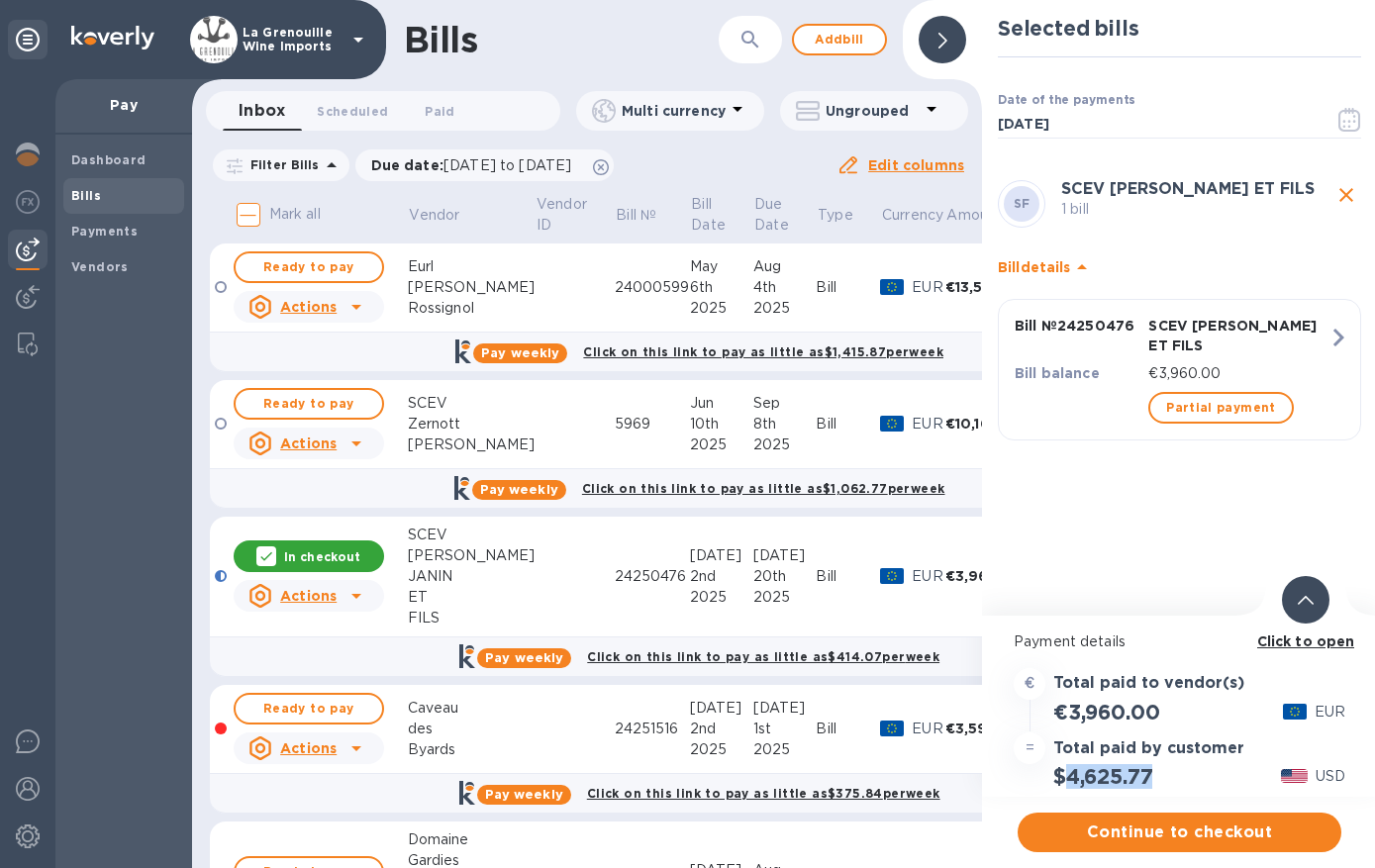 copy on "4,625.77" 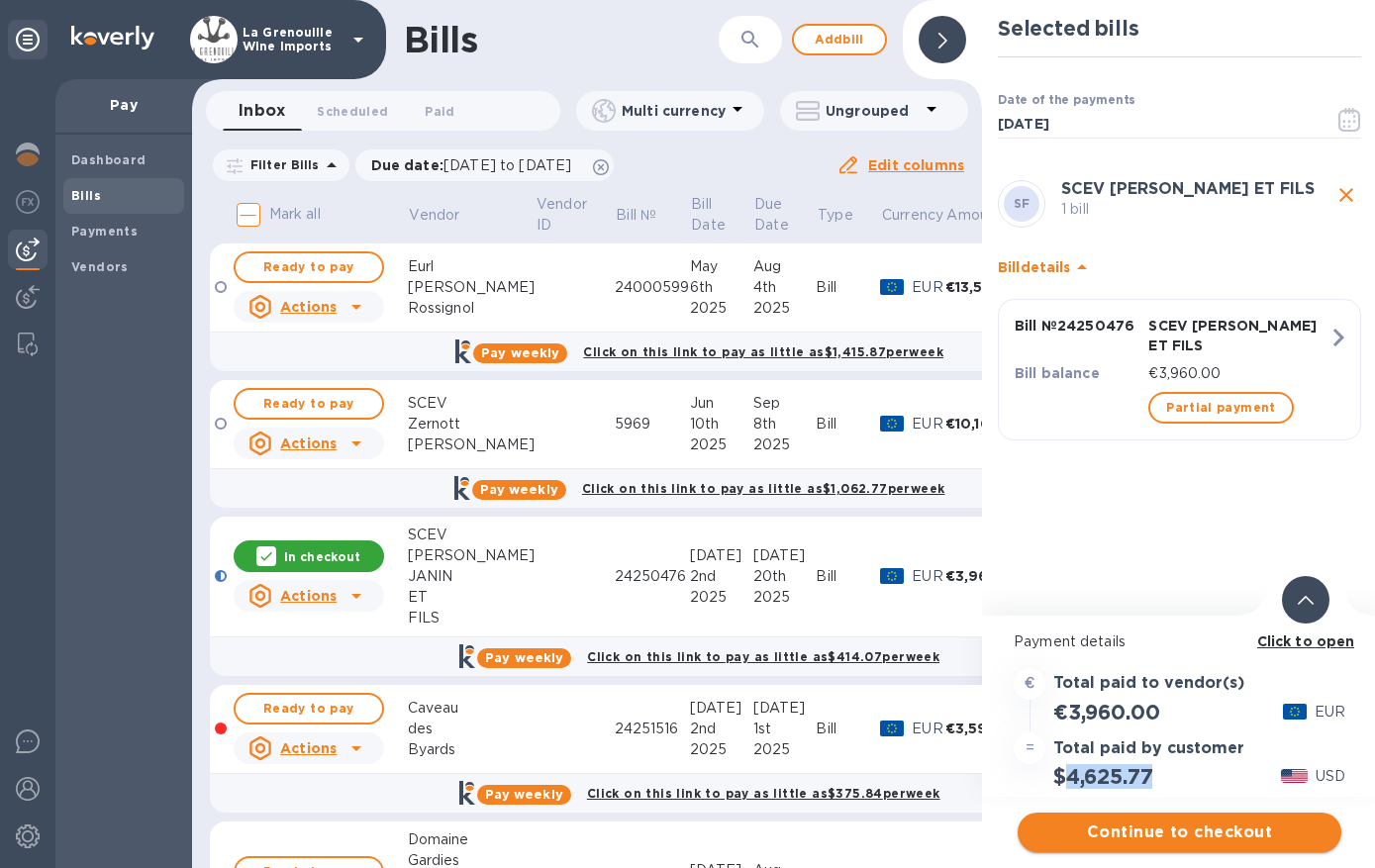 click on "Continue to checkout" at bounding box center [1179, 832] 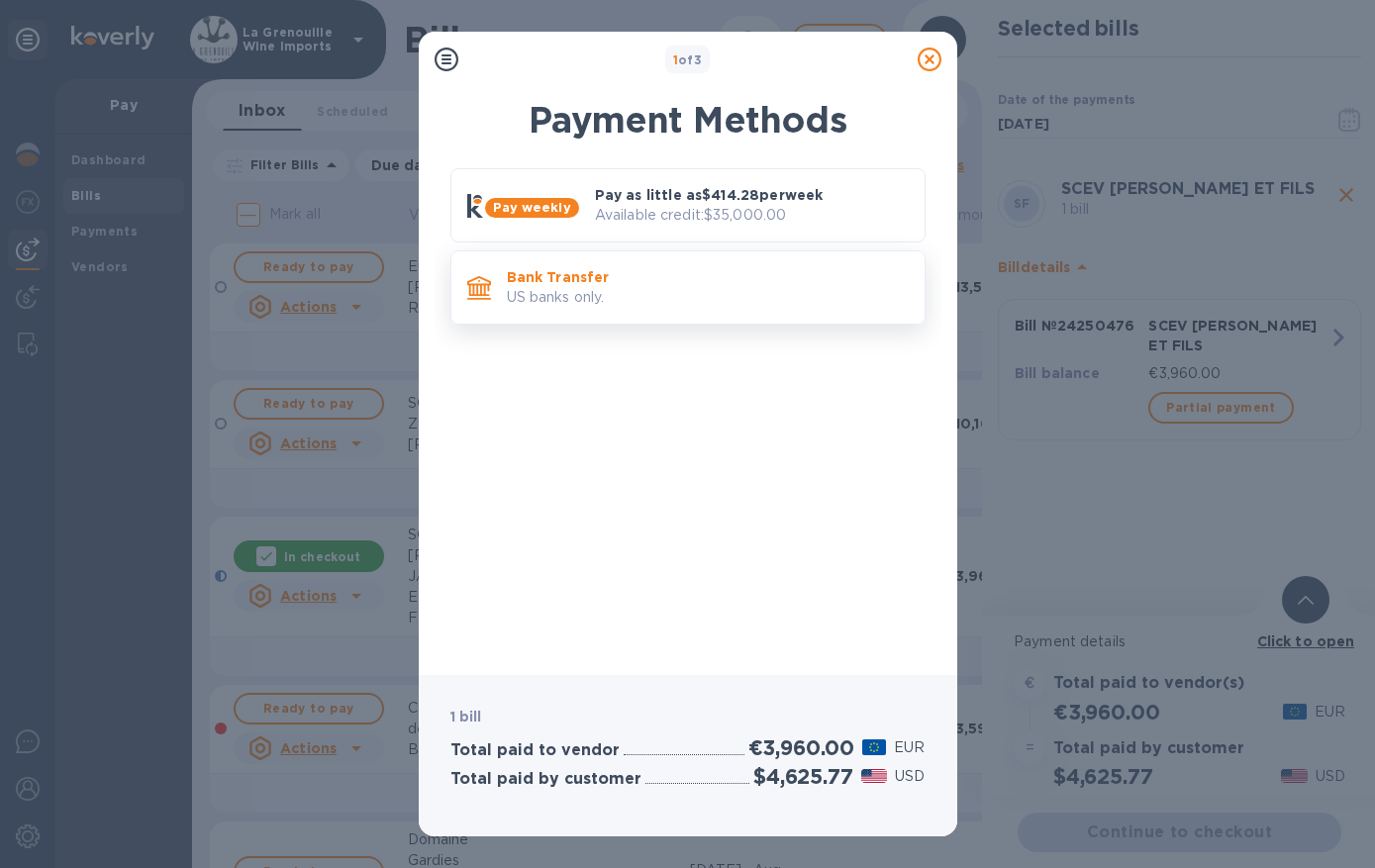 click on "Bank Transfer" at bounding box center [708, 277] 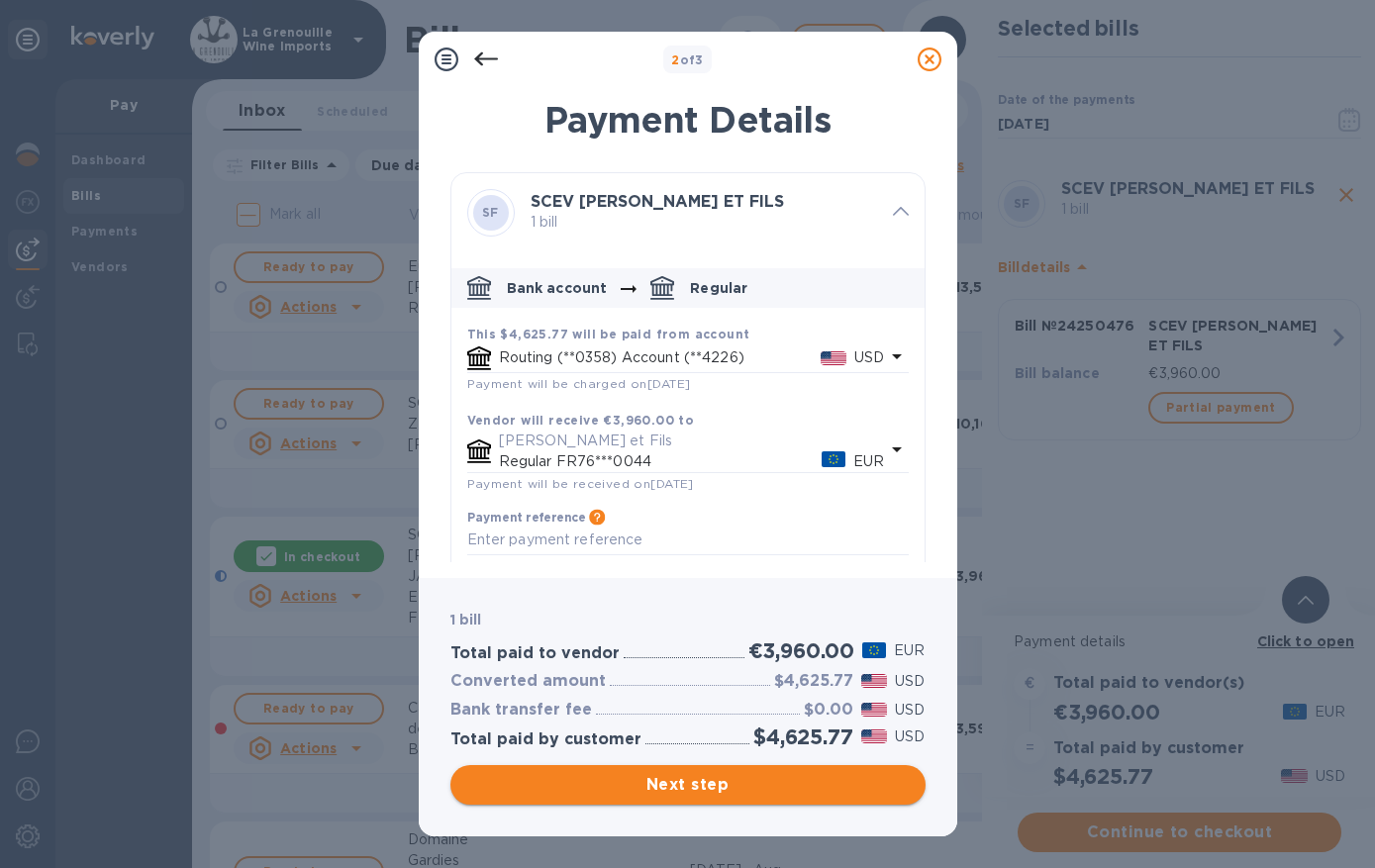 click on "Next step" at bounding box center (688, 785) 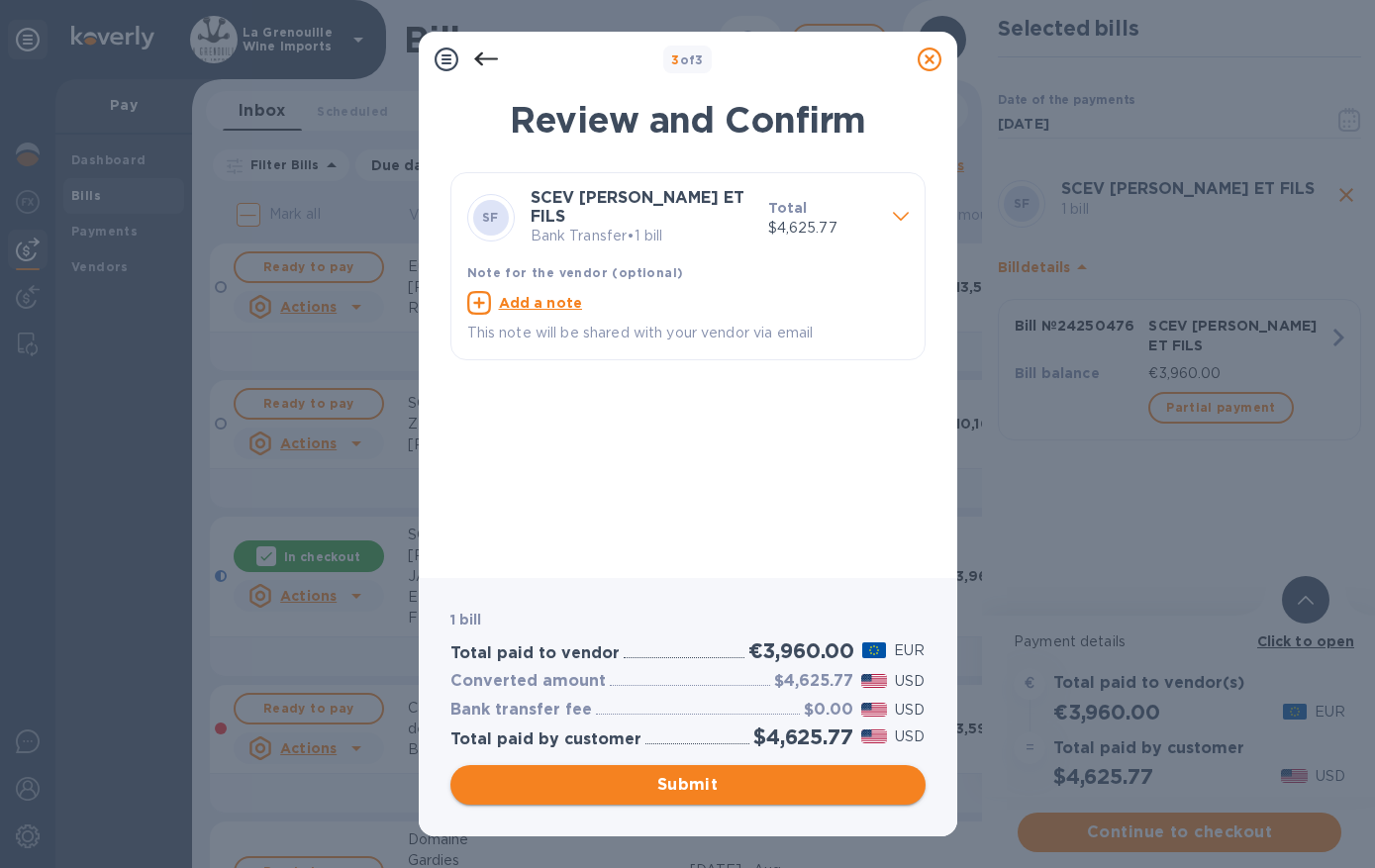 click on "Submit" at bounding box center [688, 785] 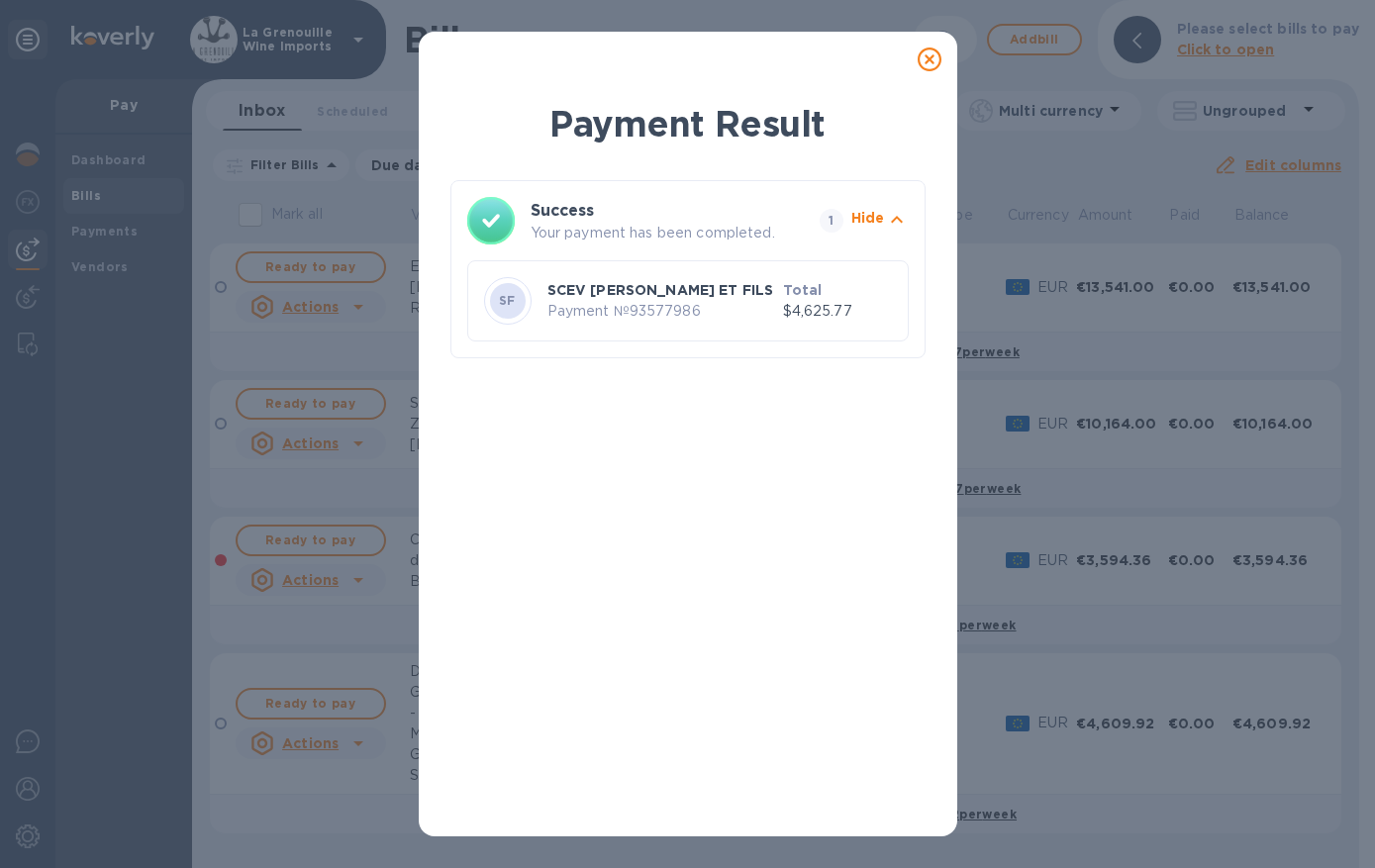 click 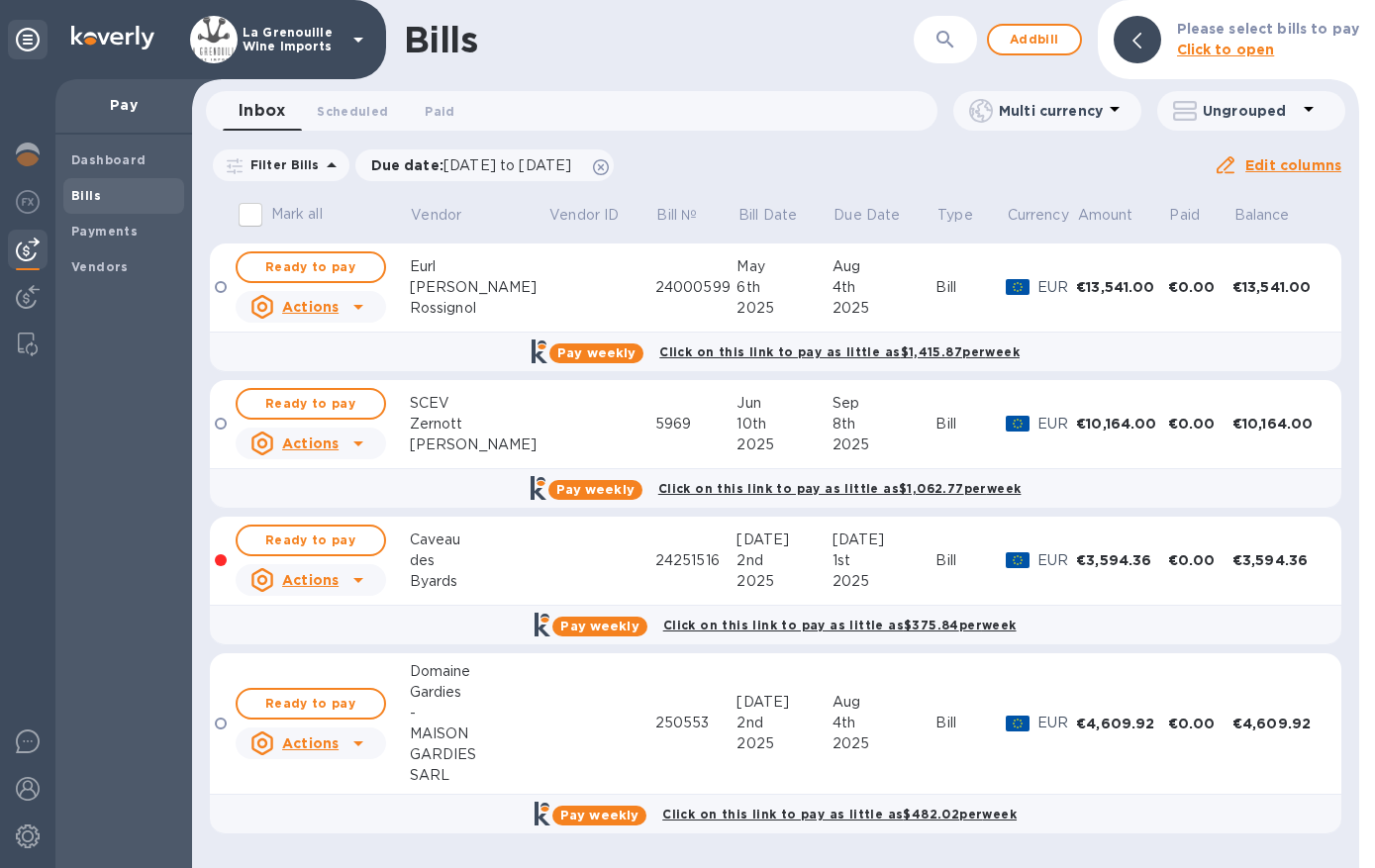 click on "Zernott" at bounding box center (479, 424) 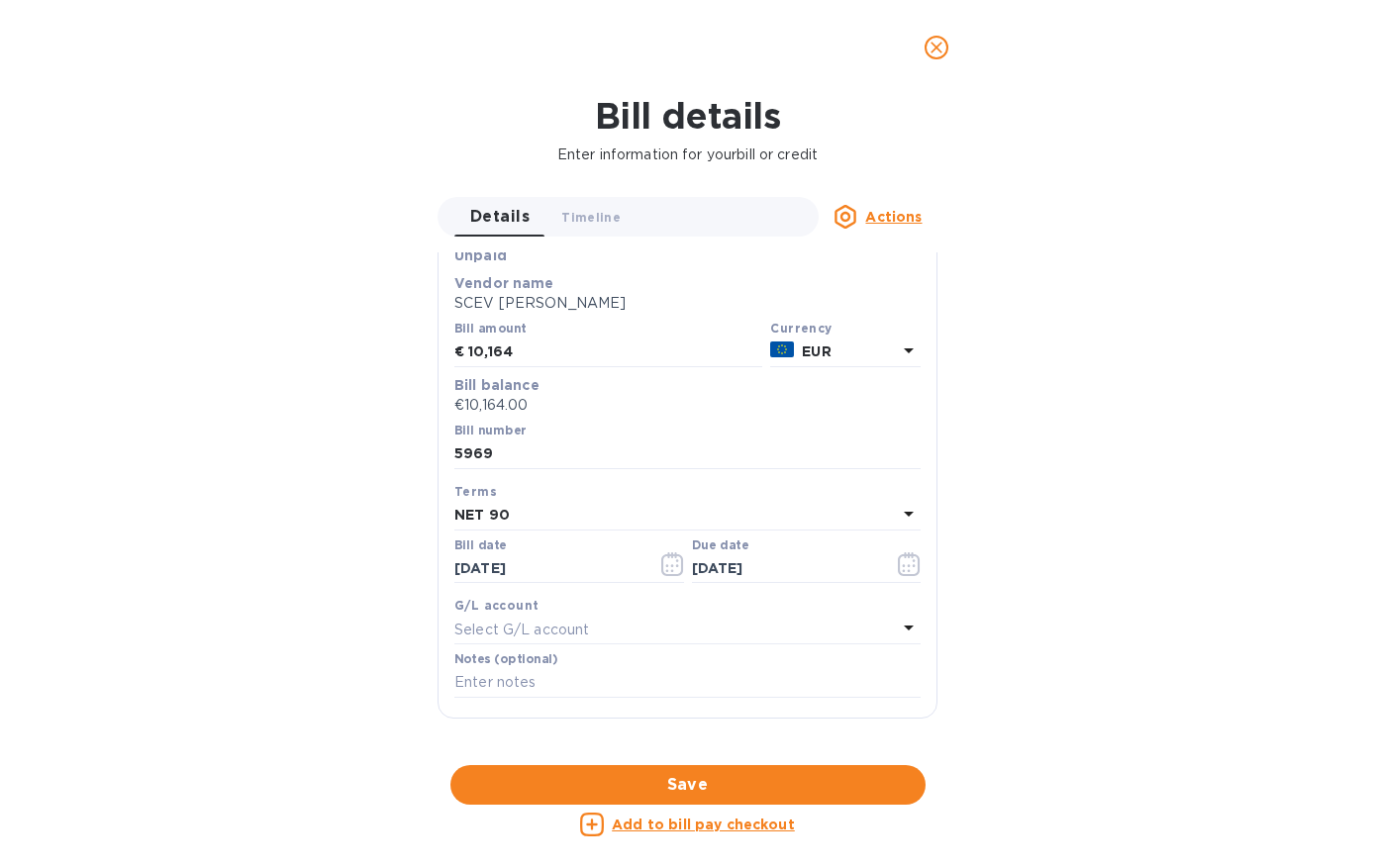 scroll, scrollTop: 0, scrollLeft: 0, axis: both 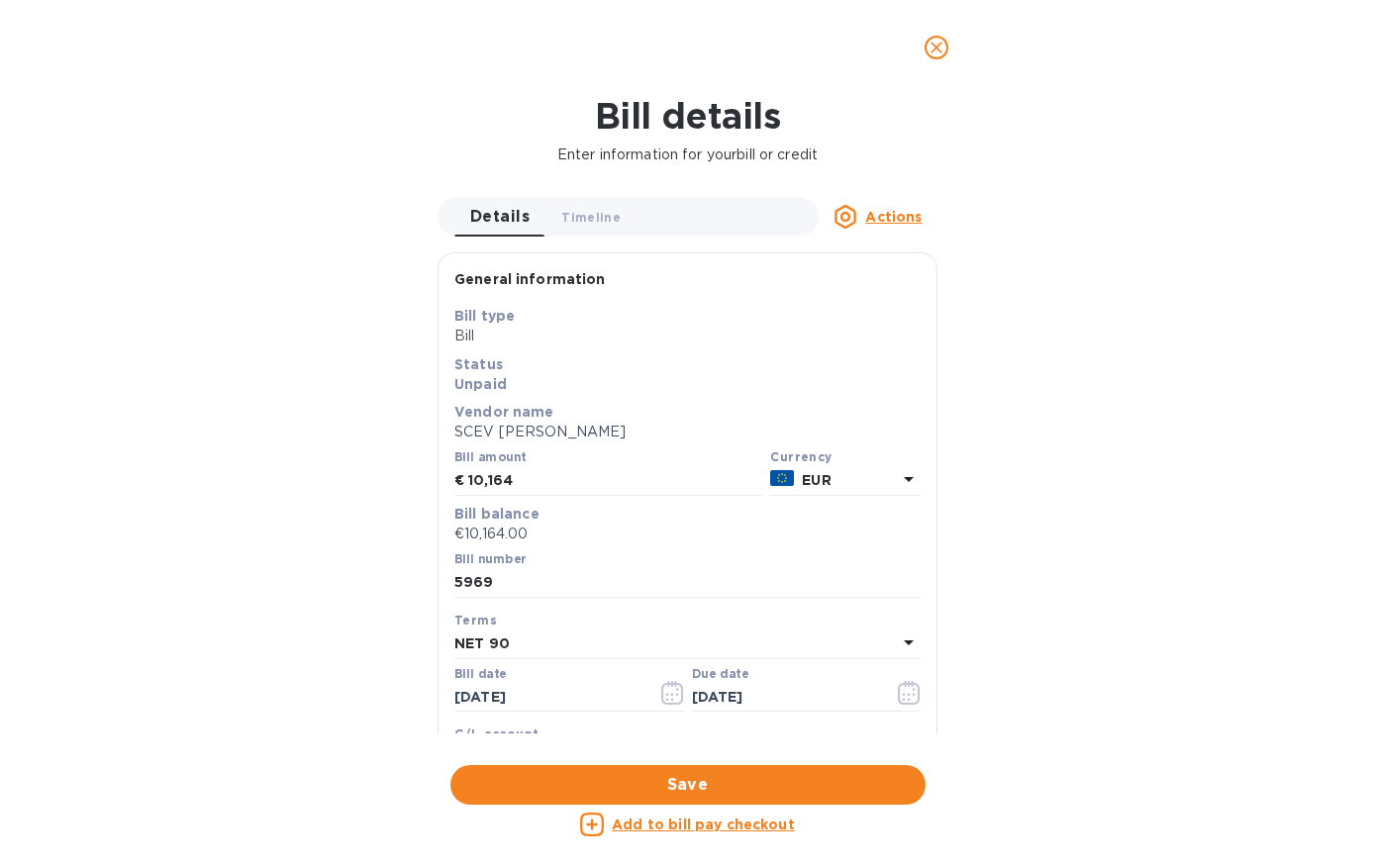 click 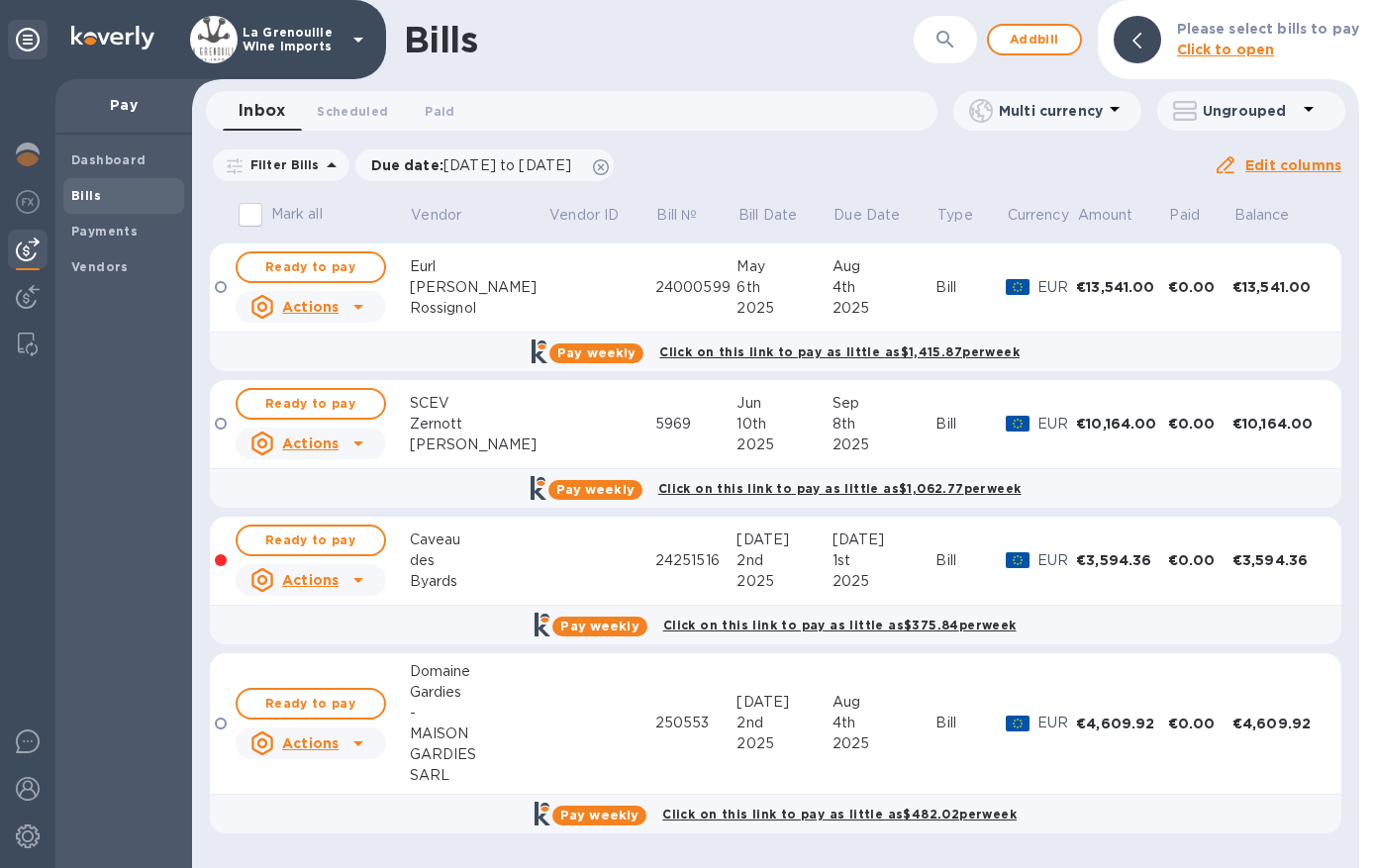 click at bounding box center [945, 40] 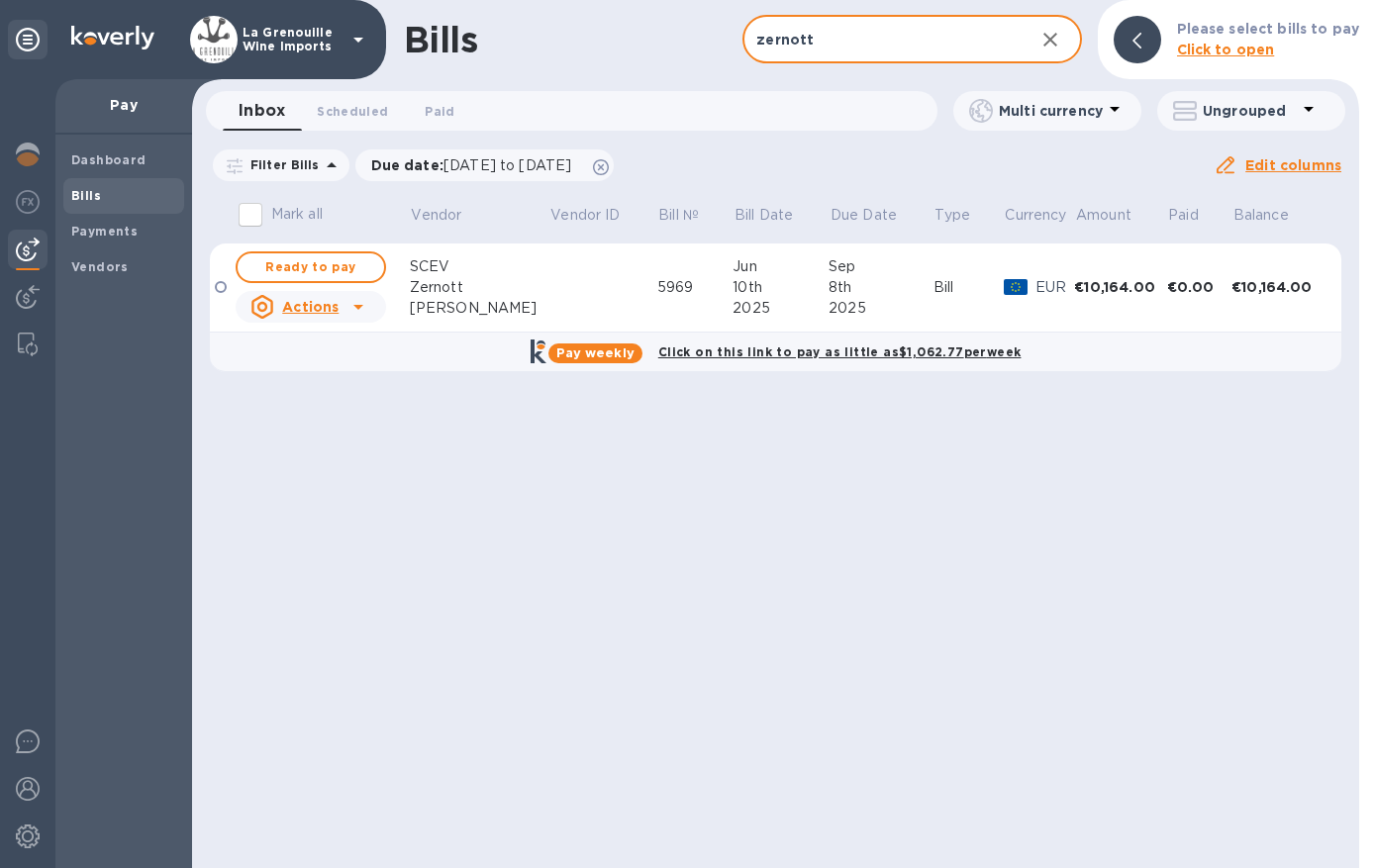 type on "zernott" 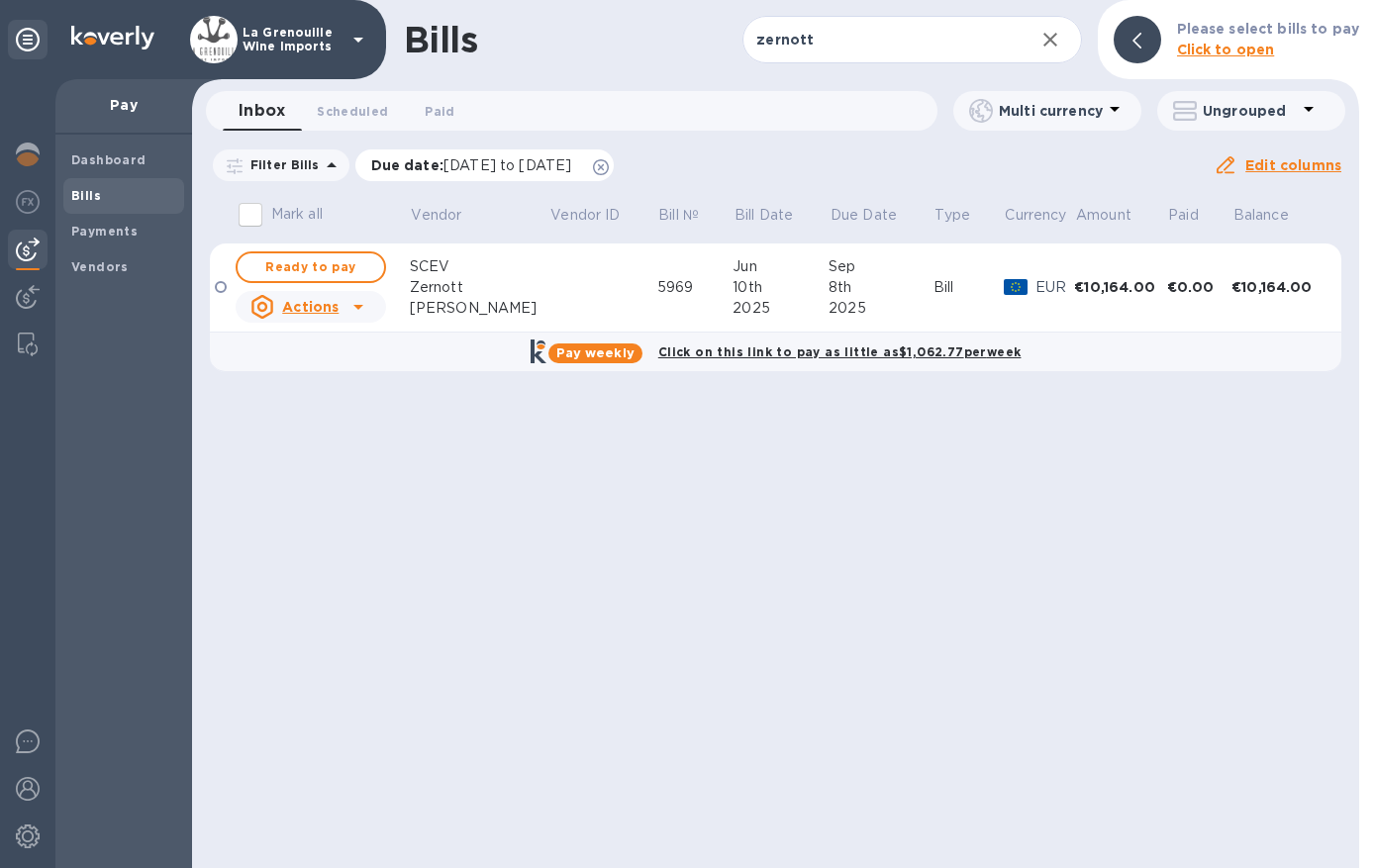 click on "[DATE] to [DATE]" at bounding box center [507, 165] 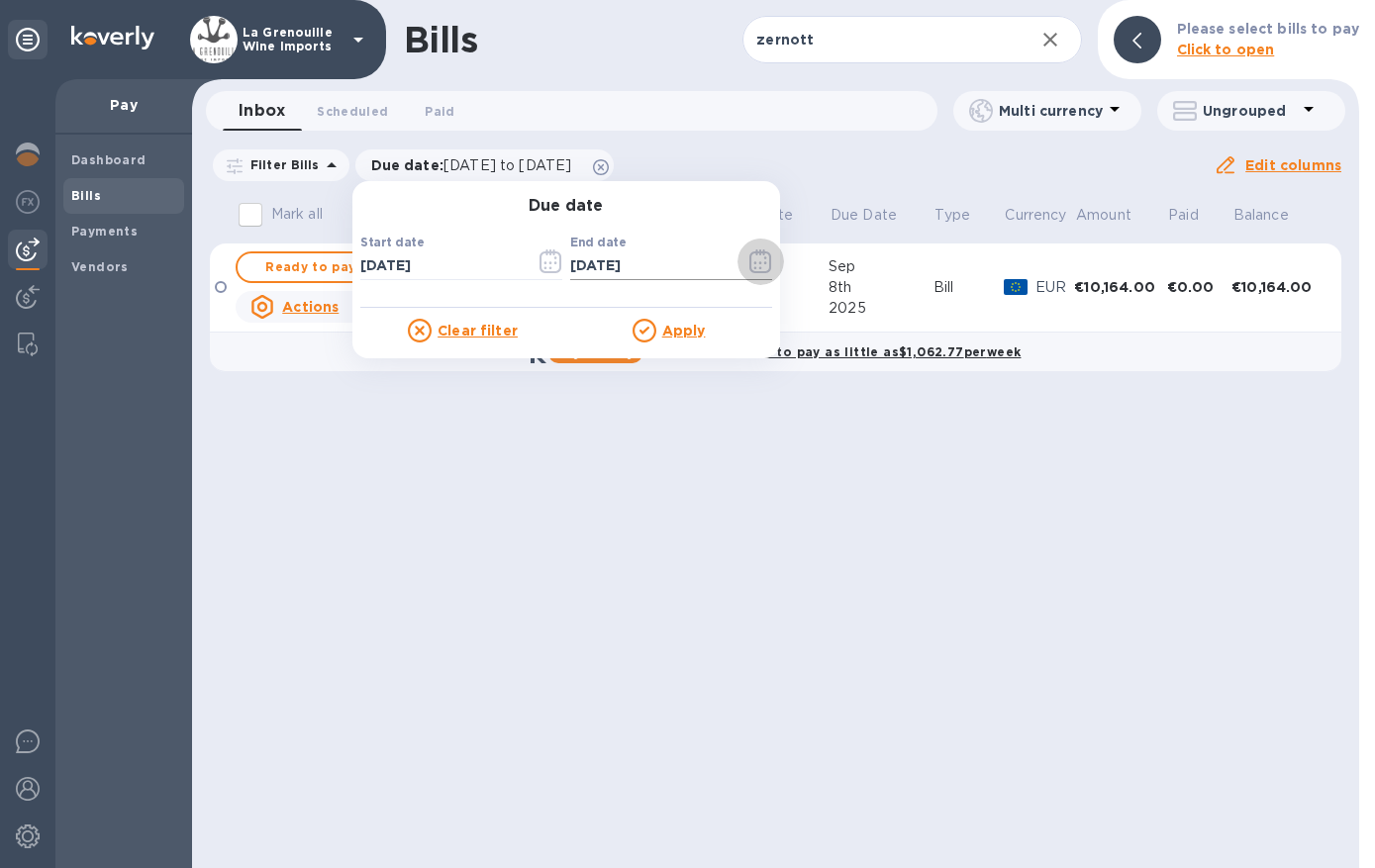 click 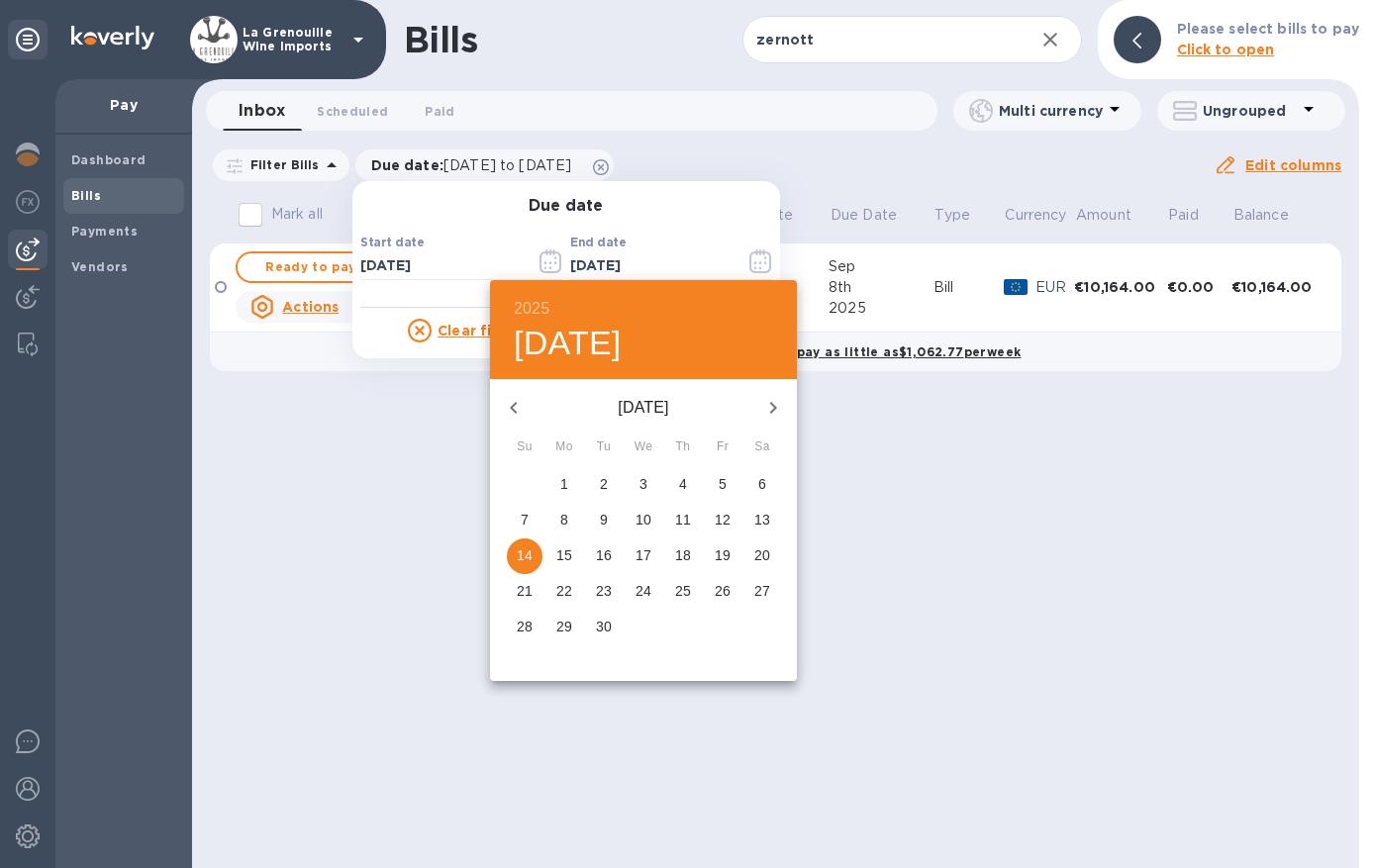 click 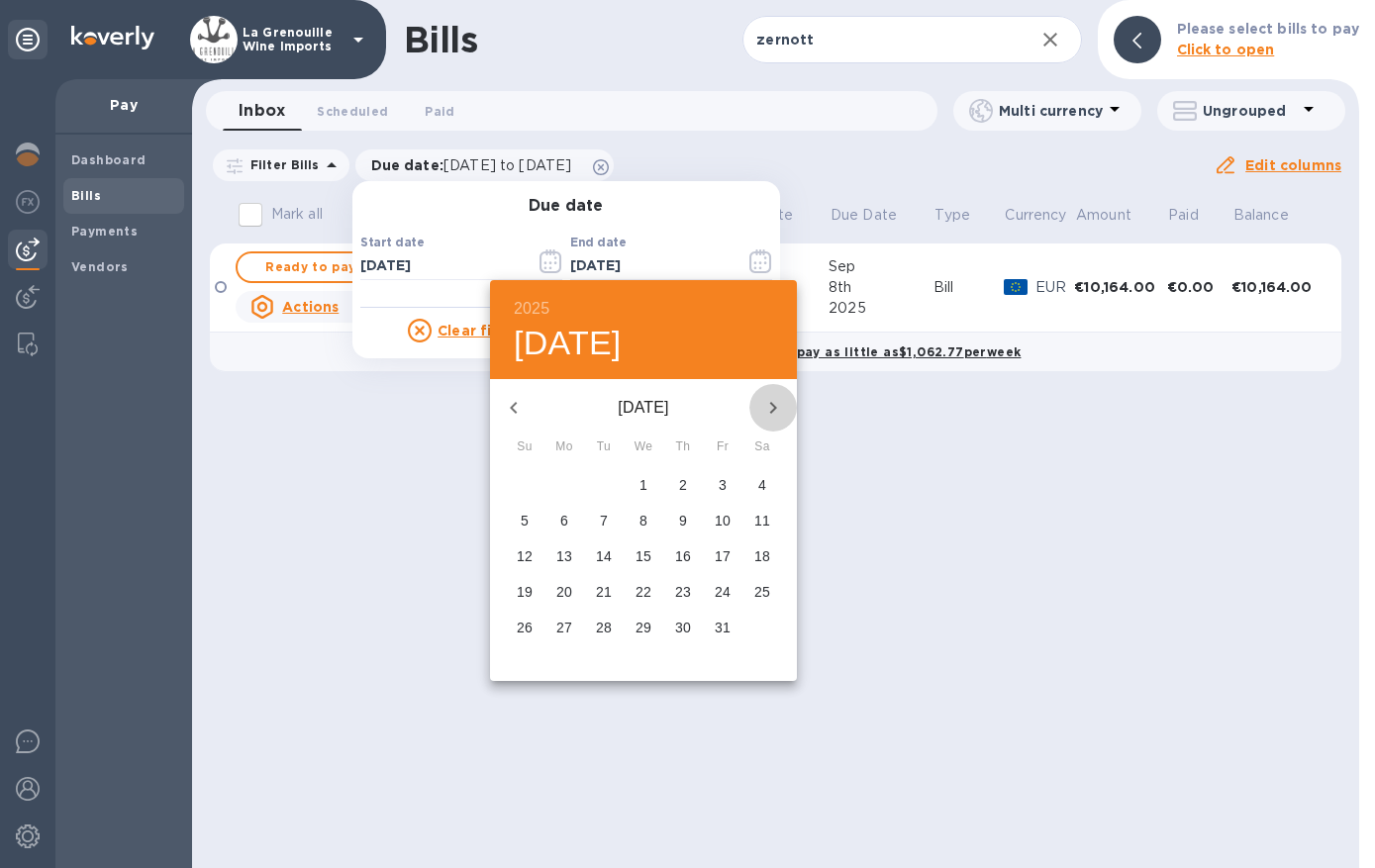 click 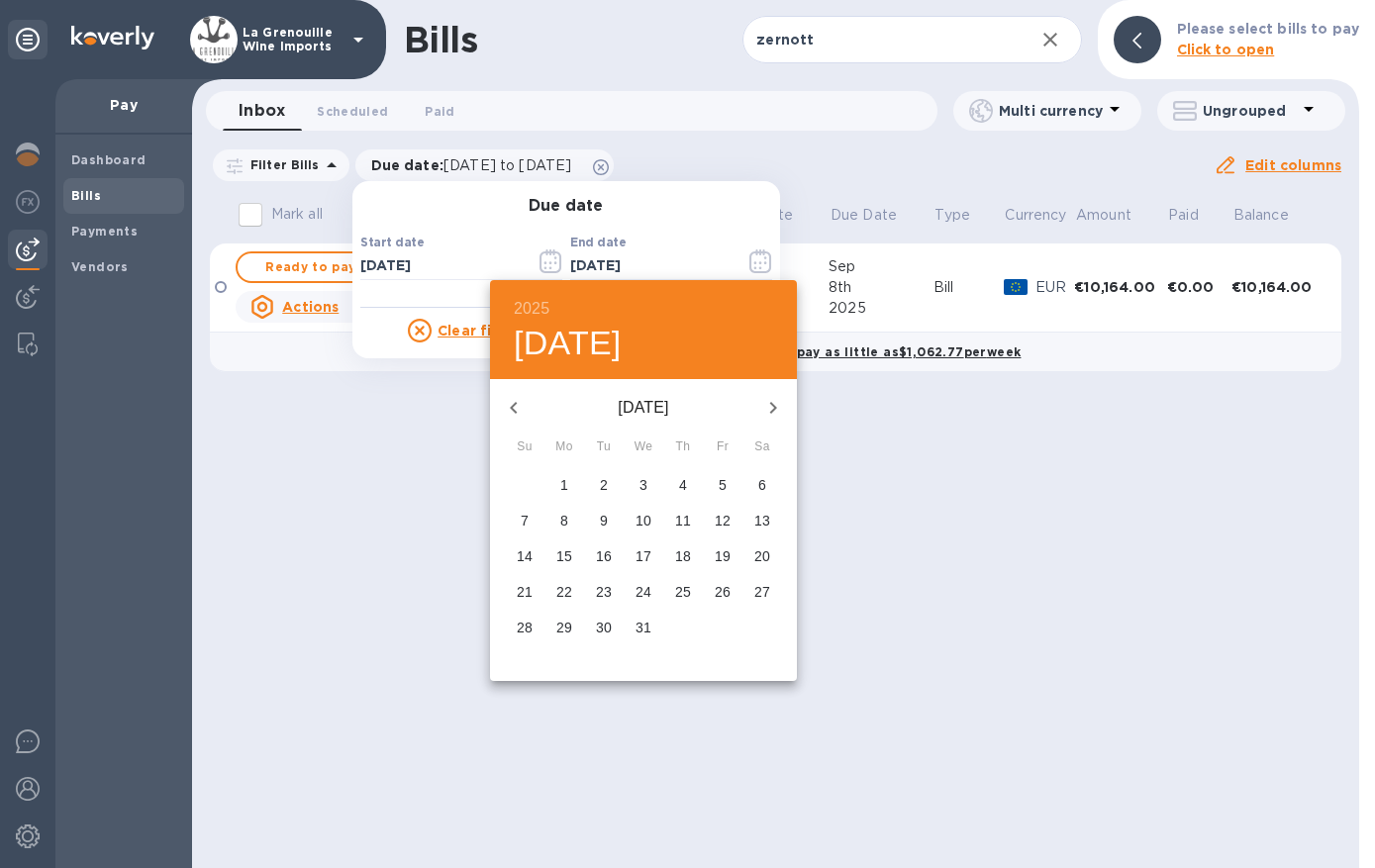 click 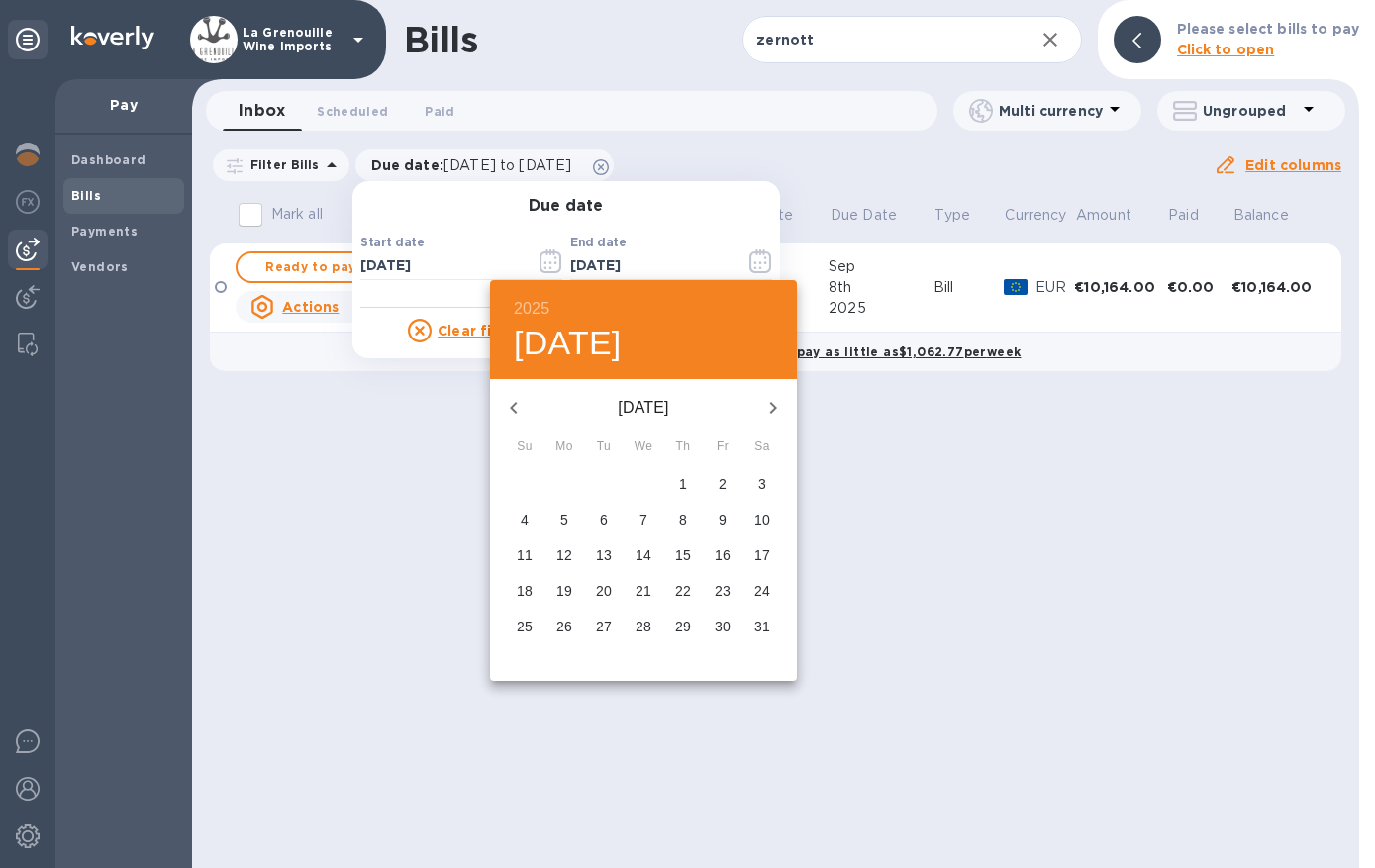 click on "1" at bounding box center [683, 484] 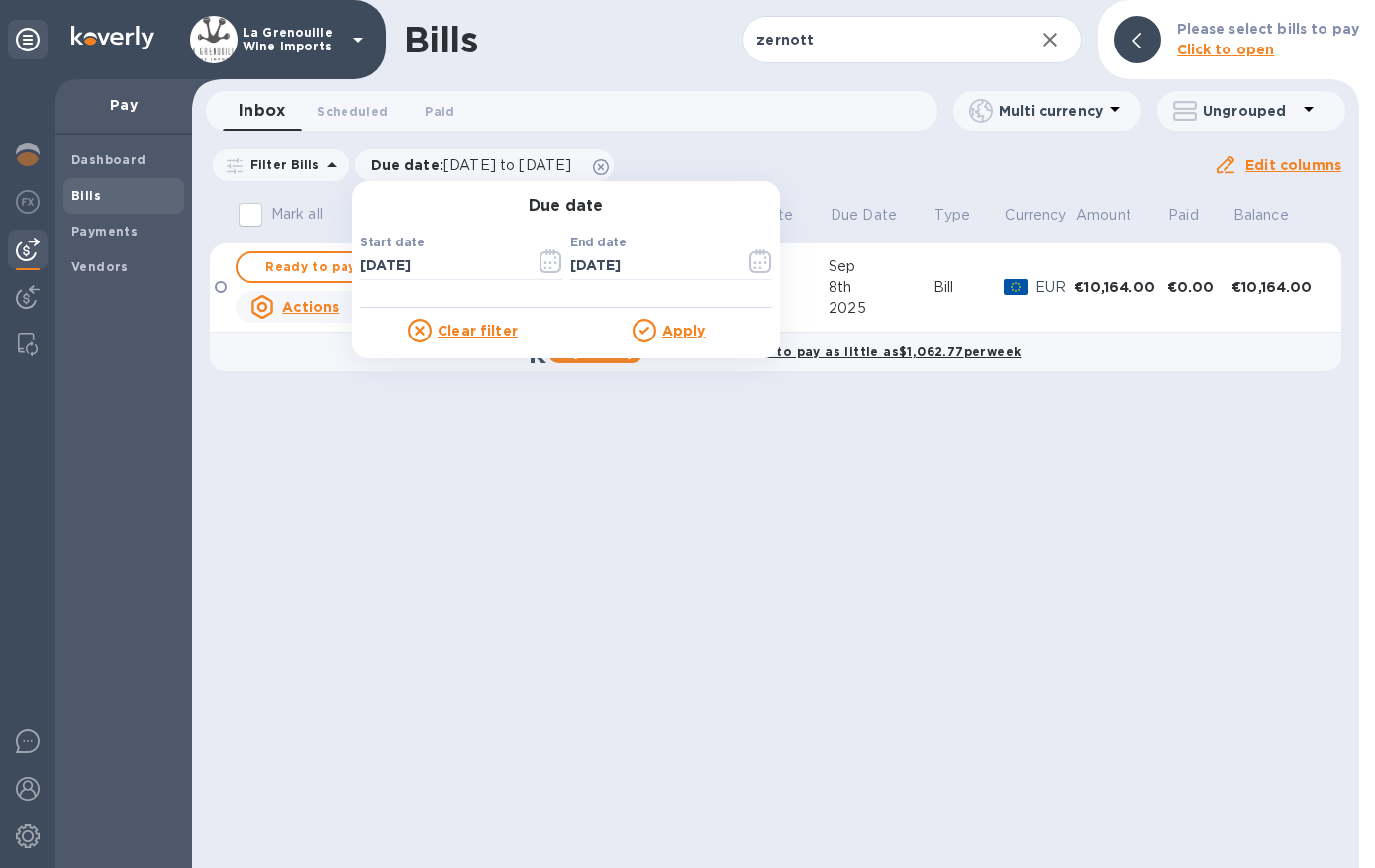 click on "Apply" at bounding box center [684, 331] 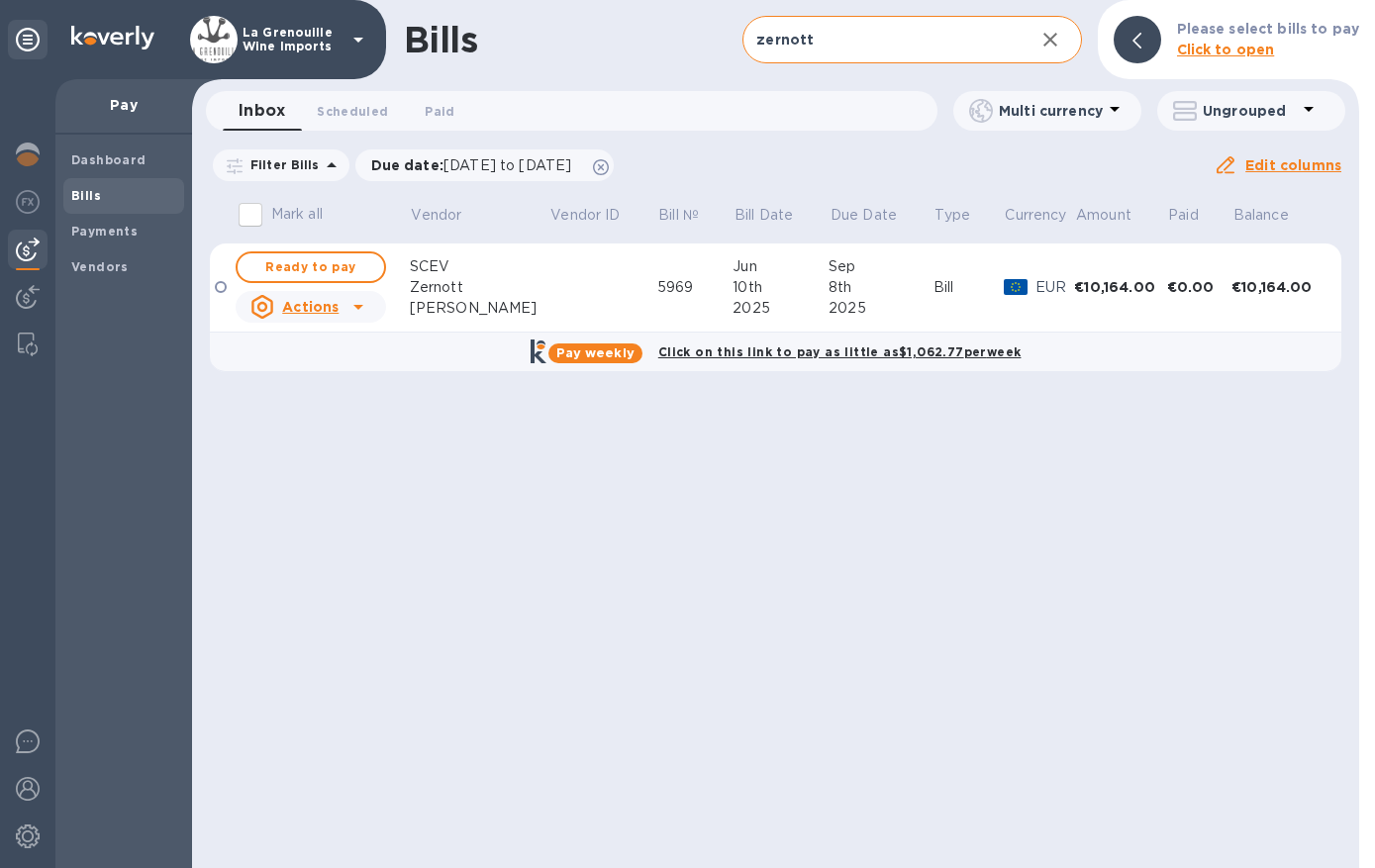 click 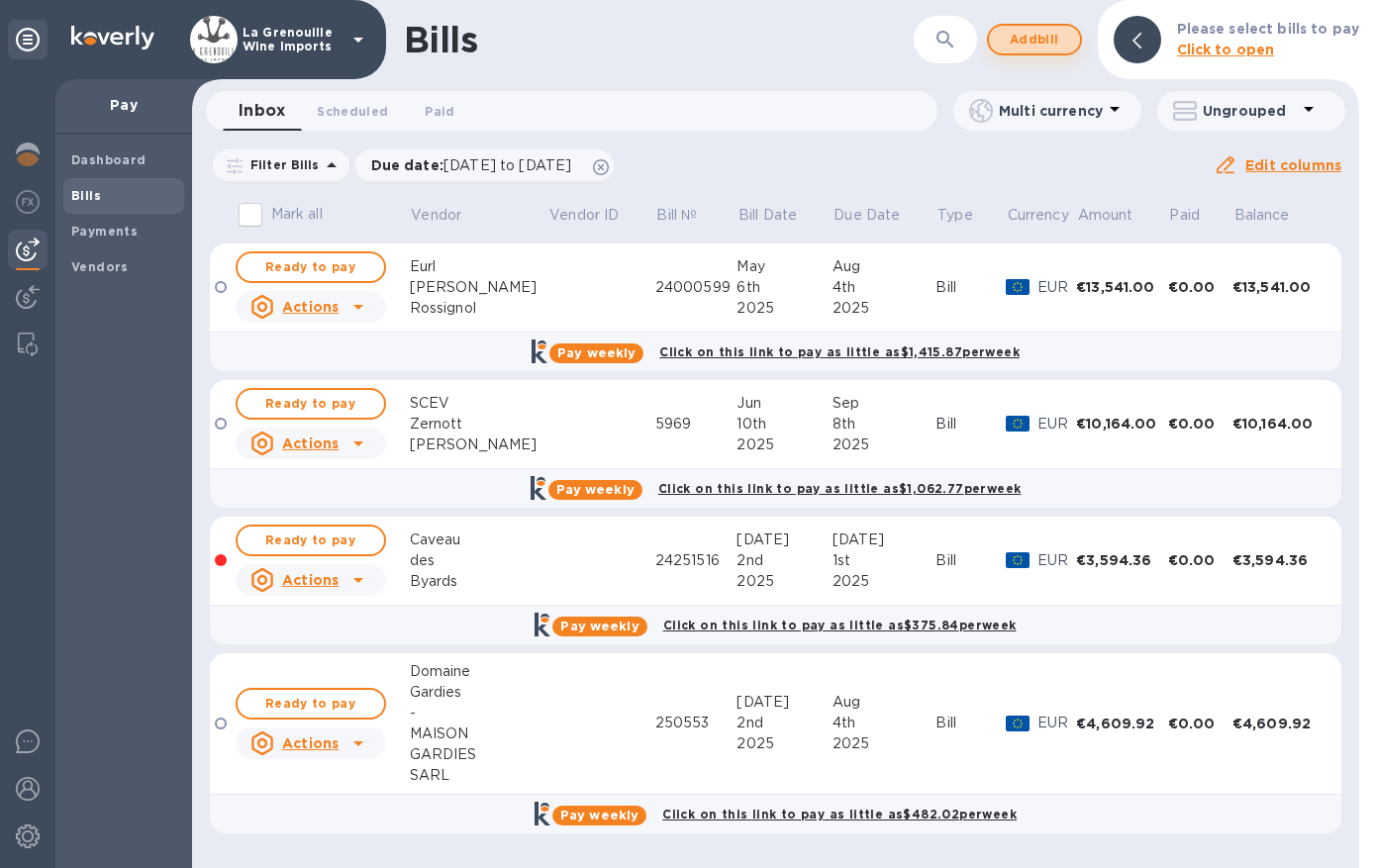 click on "Add   bill" at bounding box center [1034, 40] 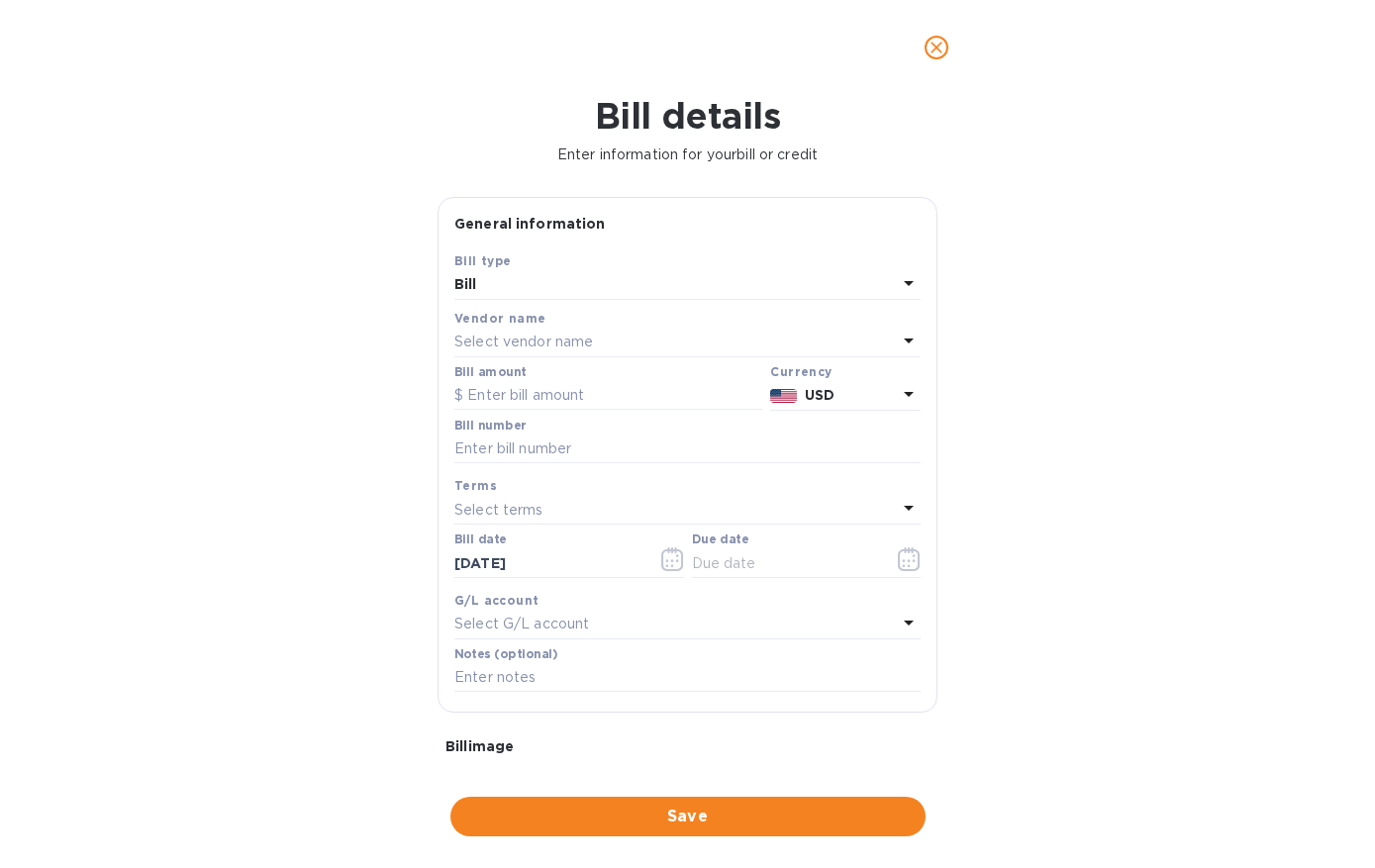 click on "Select vendor name" at bounding box center [524, 341] 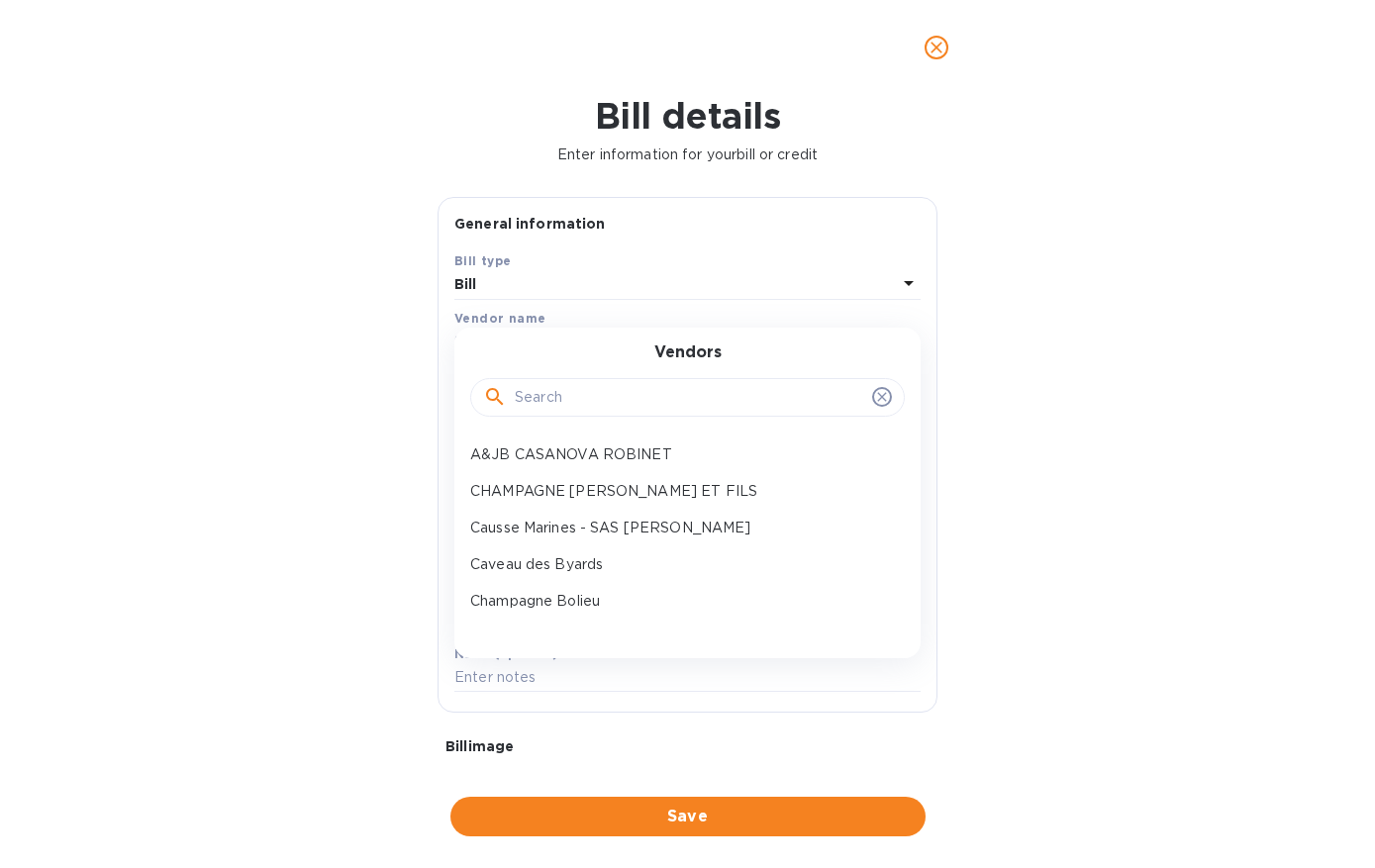 click at bounding box center [689, 398] 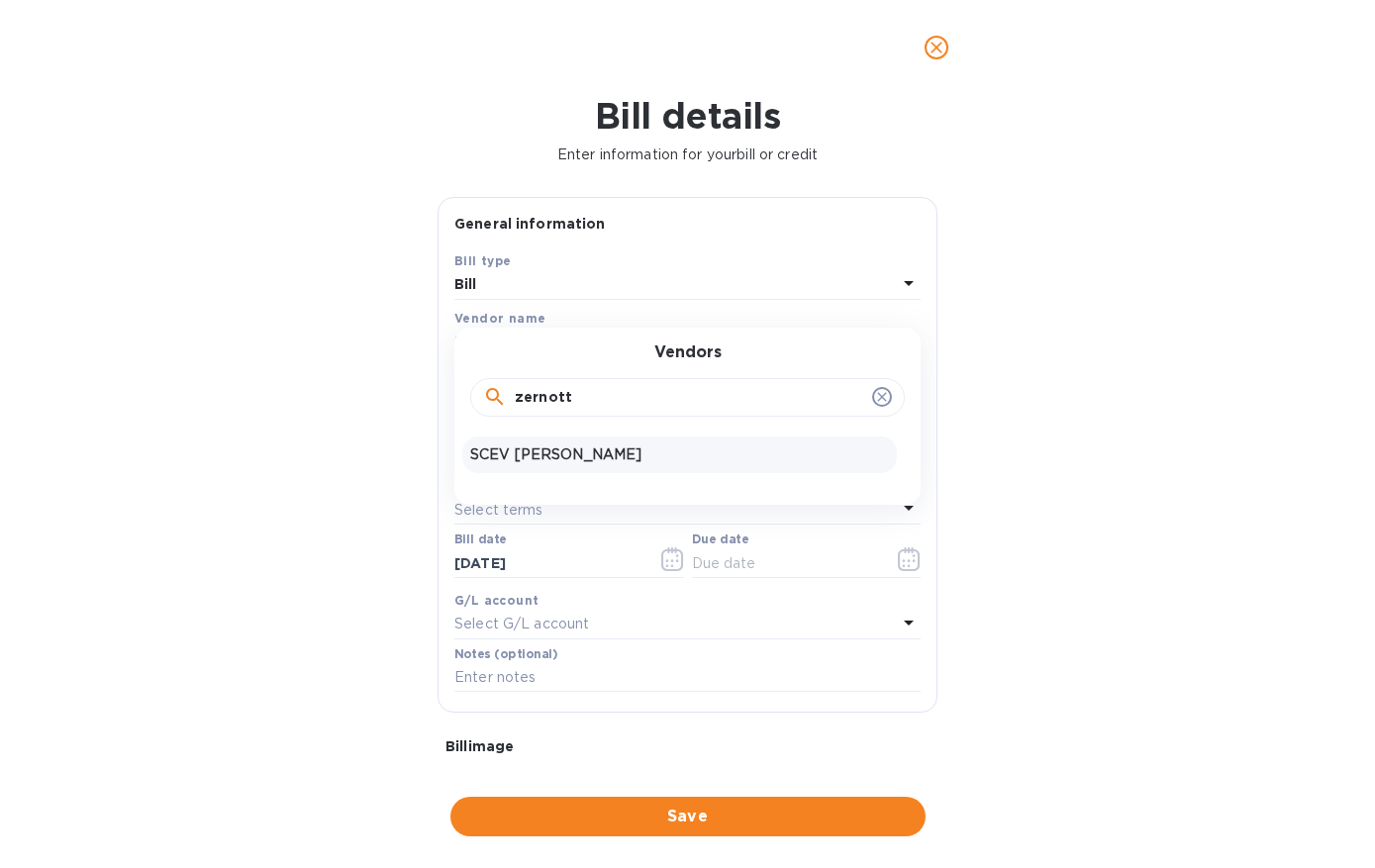 type on "zernott" 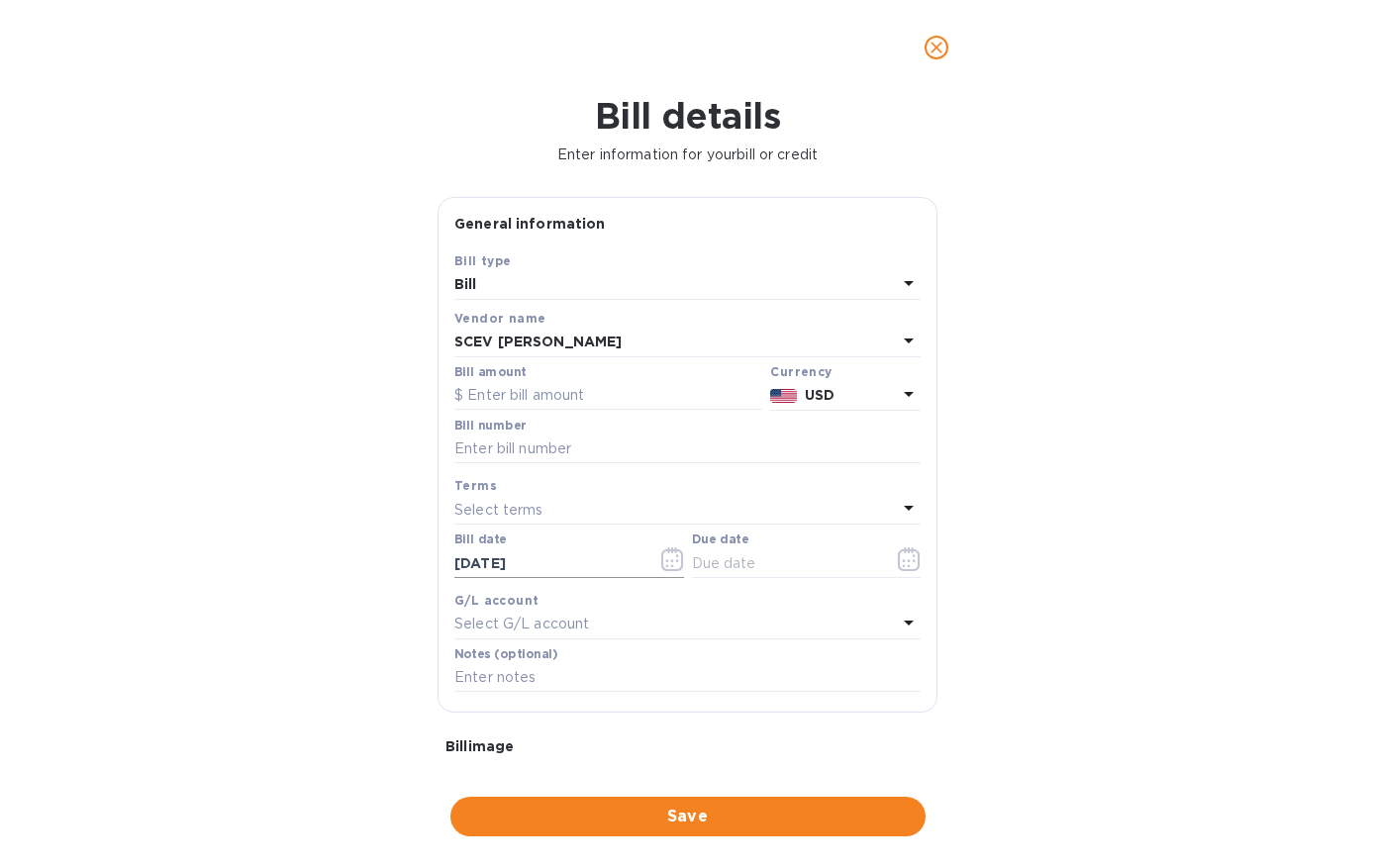 click on "[DATE]" at bounding box center [547, 563] 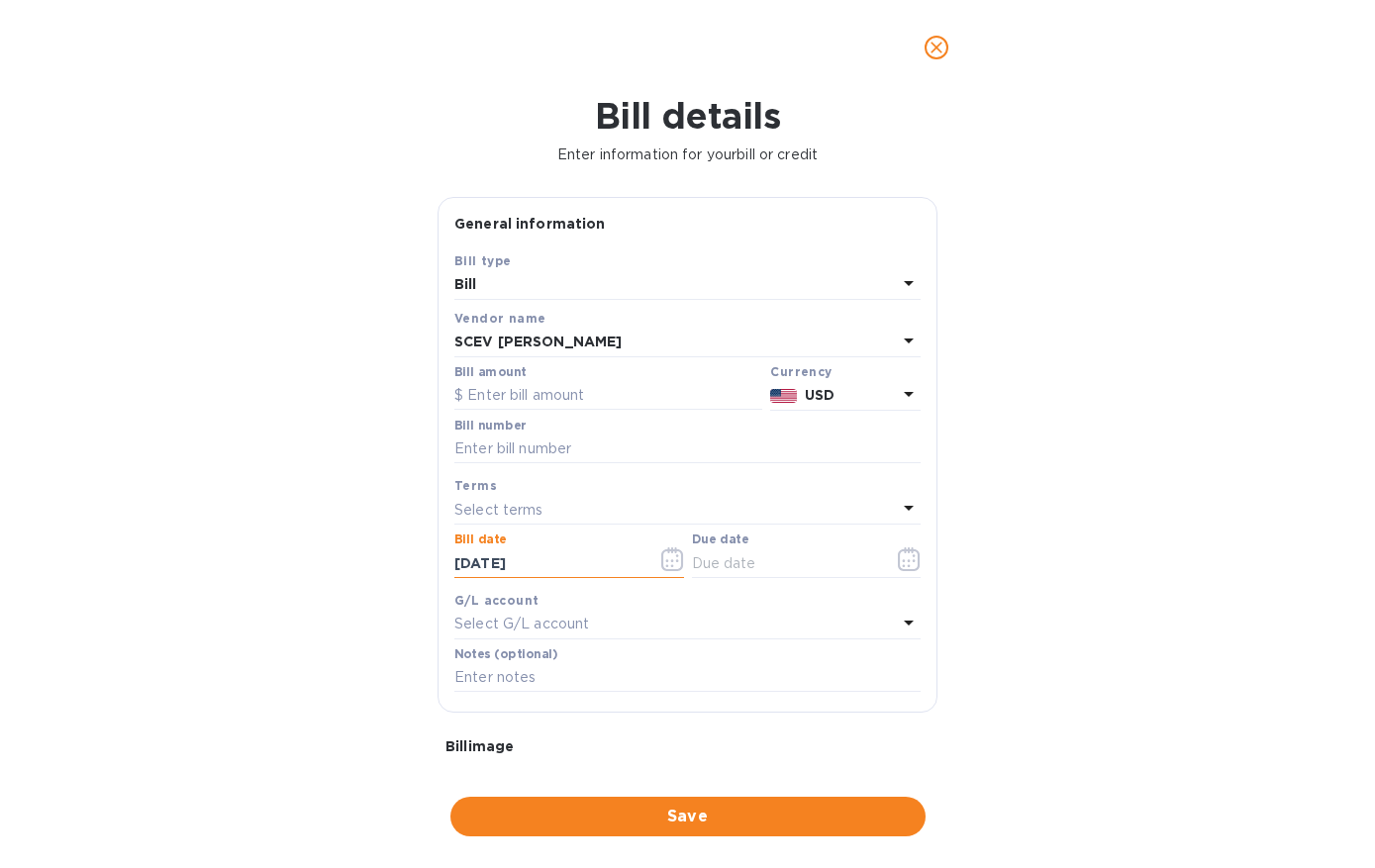 click on "Select terms" at bounding box center (675, 510) 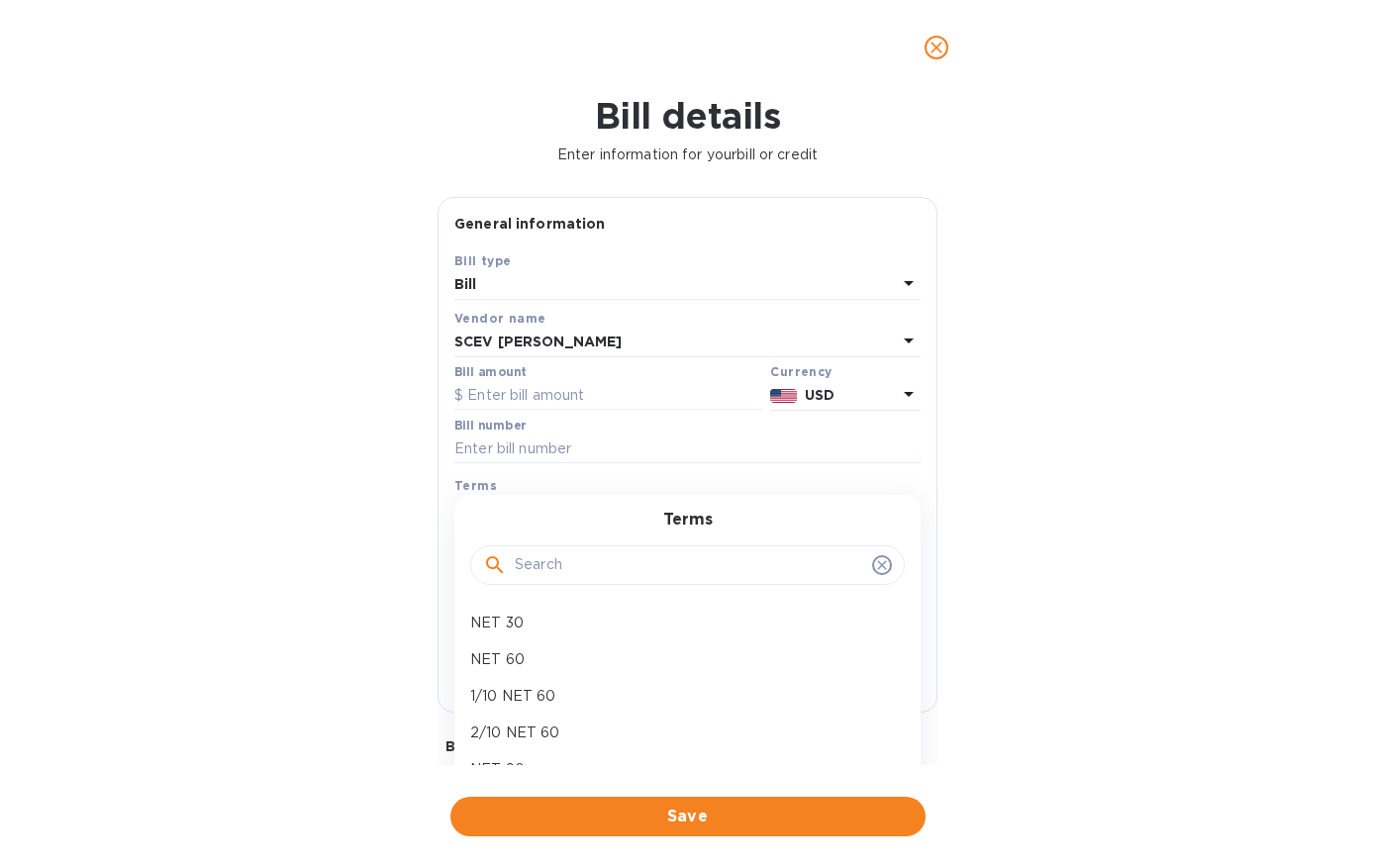 click at bounding box center [783, 395] 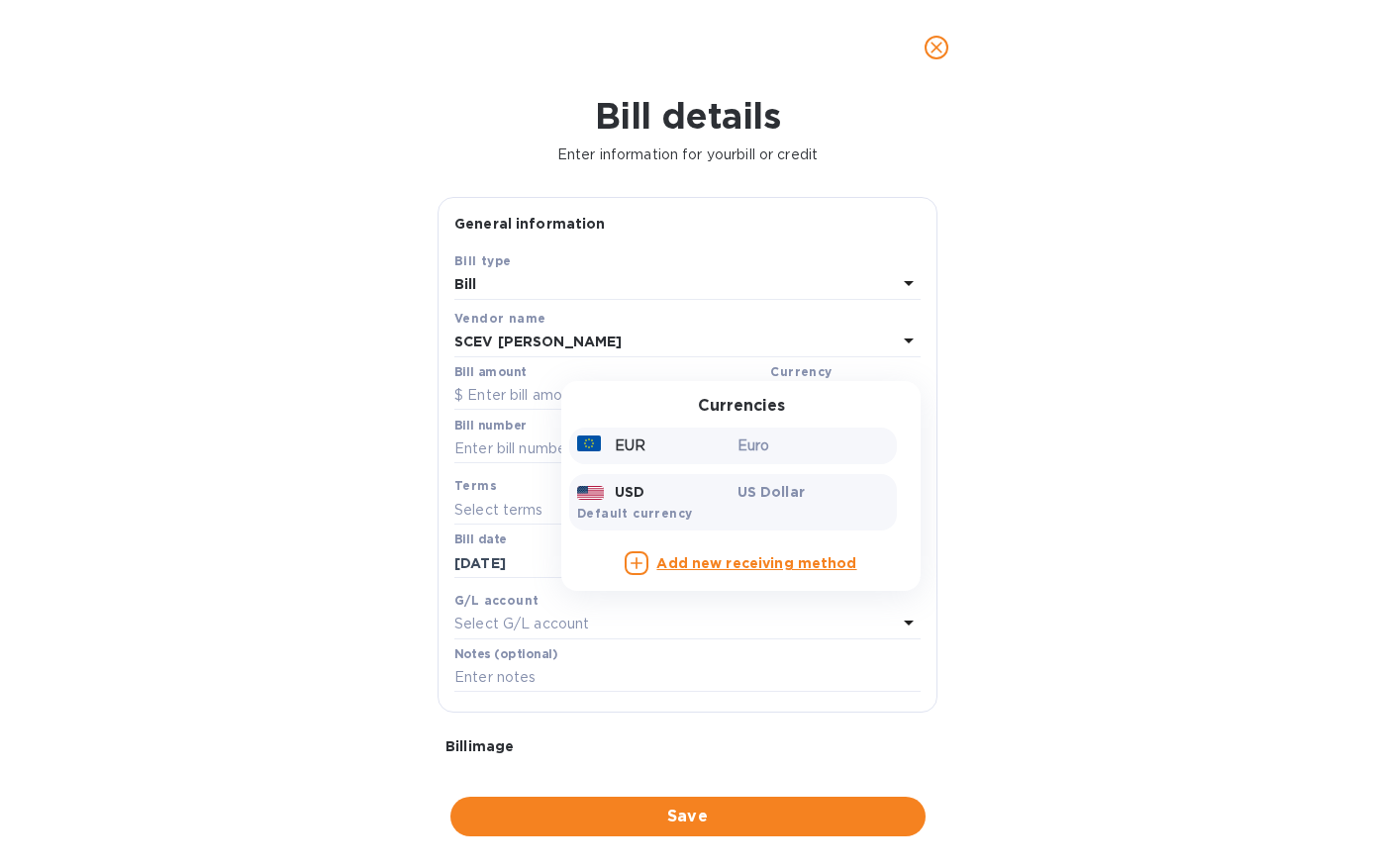 click on "EUR" at bounding box center [653, 445] 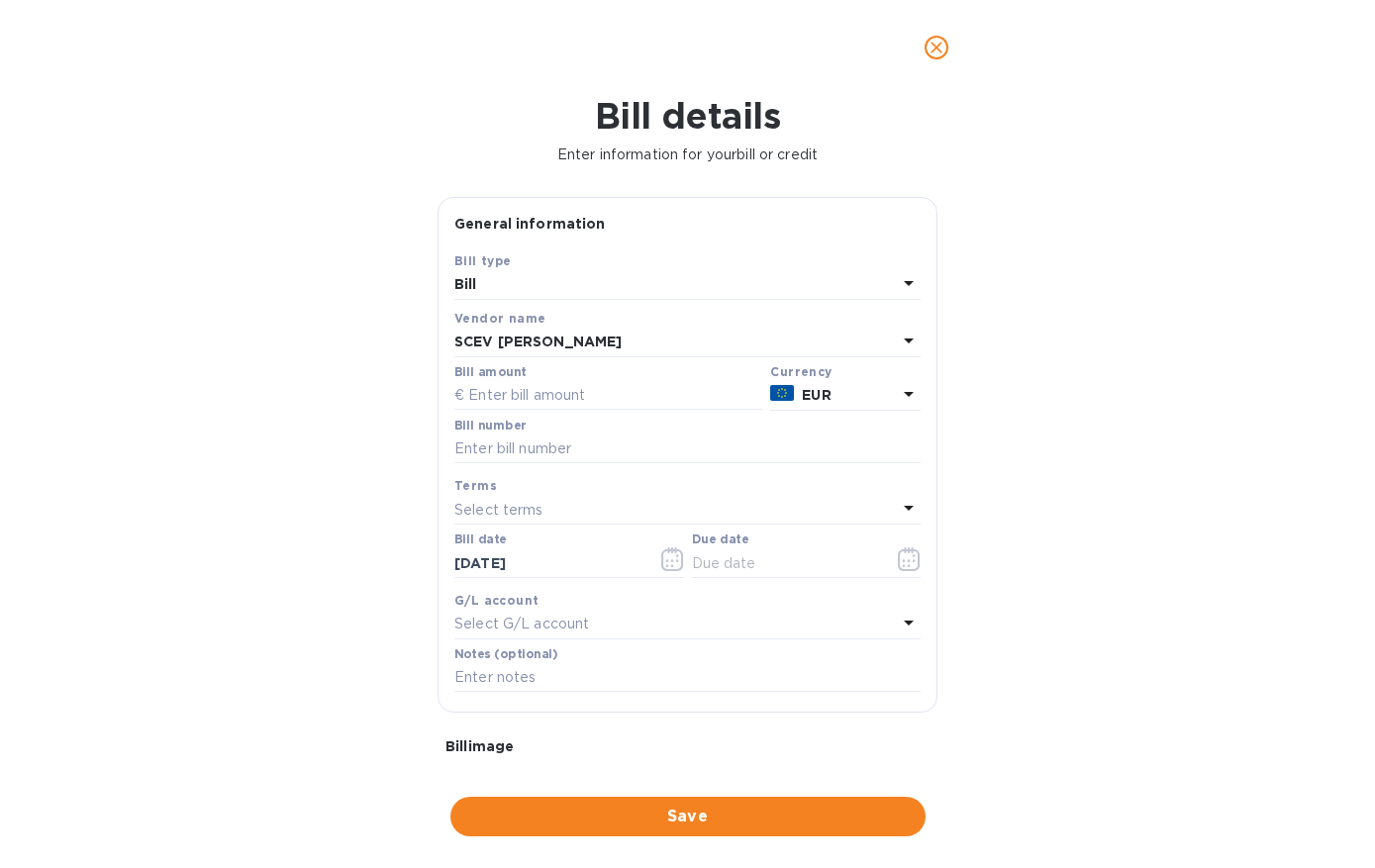 scroll, scrollTop: 176, scrollLeft: 0, axis: vertical 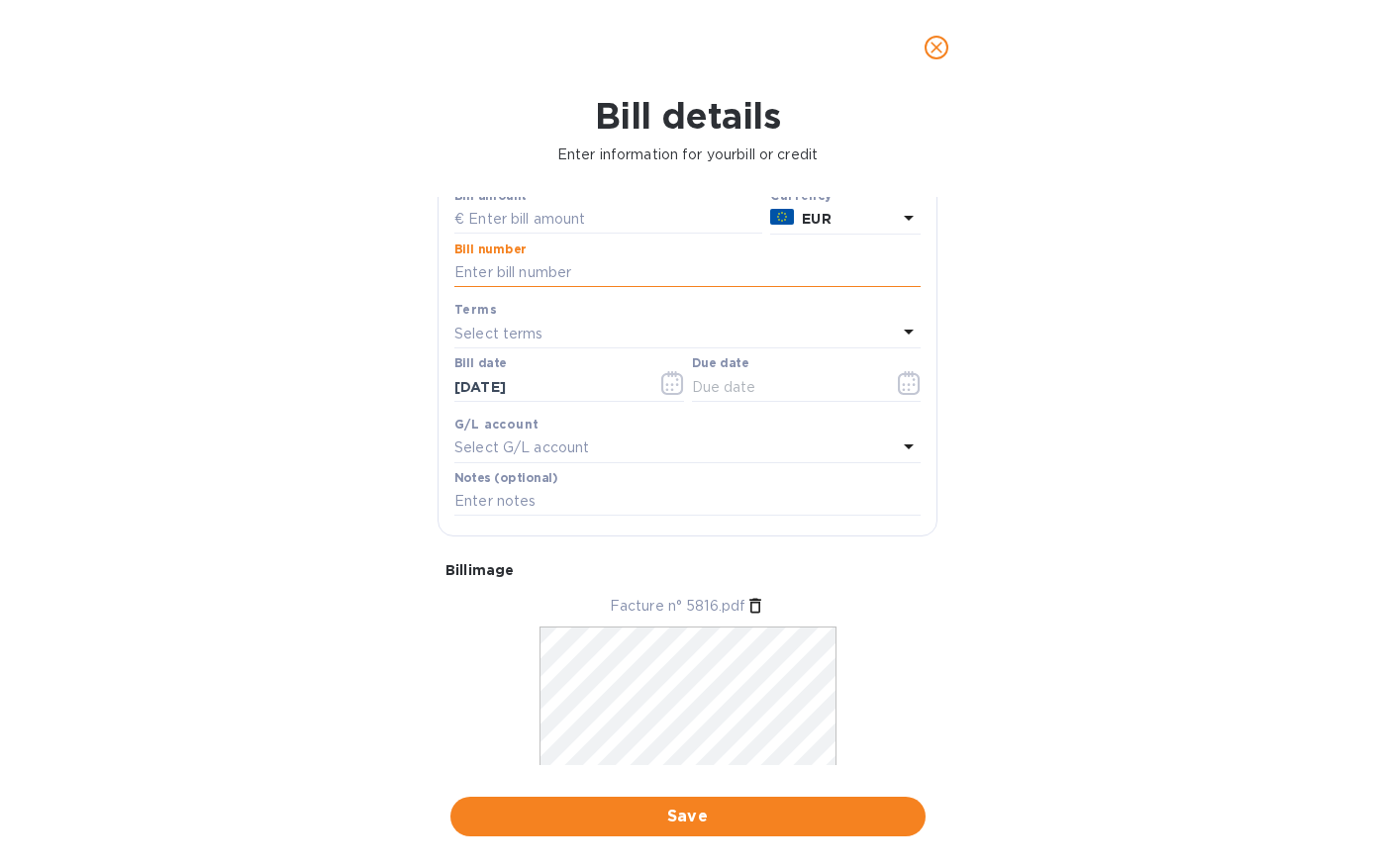 click at bounding box center (687, 273) 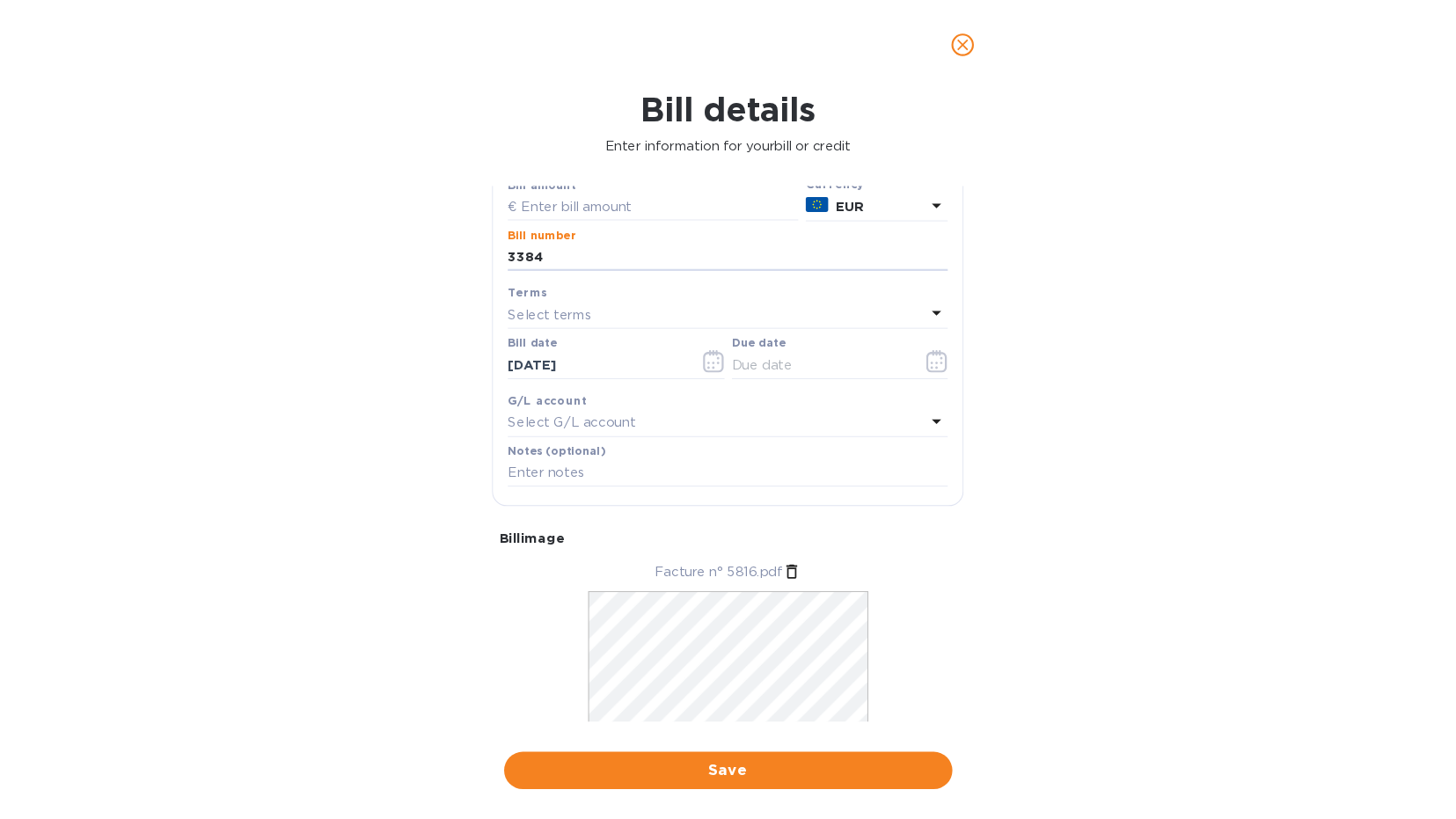 scroll, scrollTop: 210, scrollLeft: 0, axis: vertical 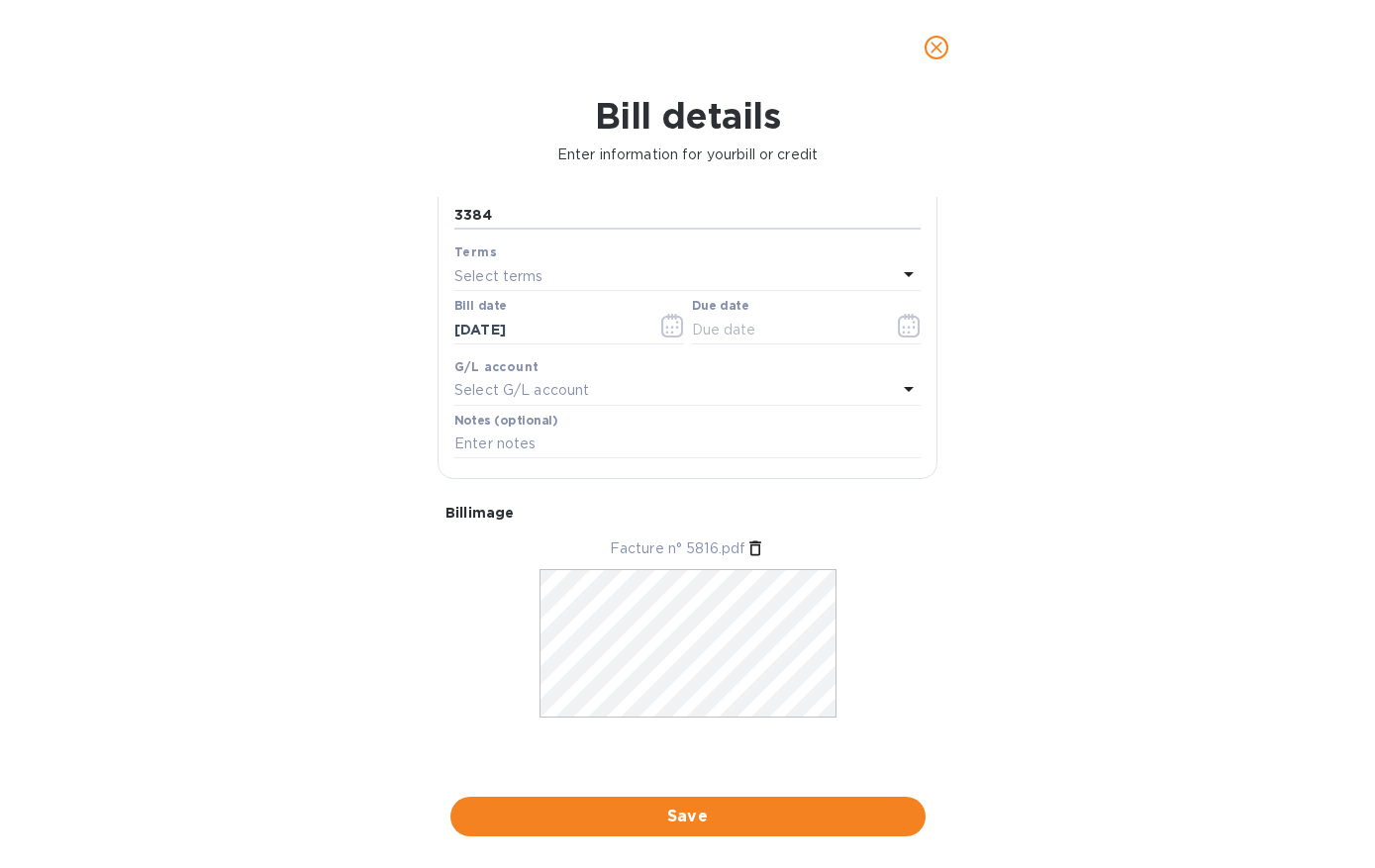 type on "3384" 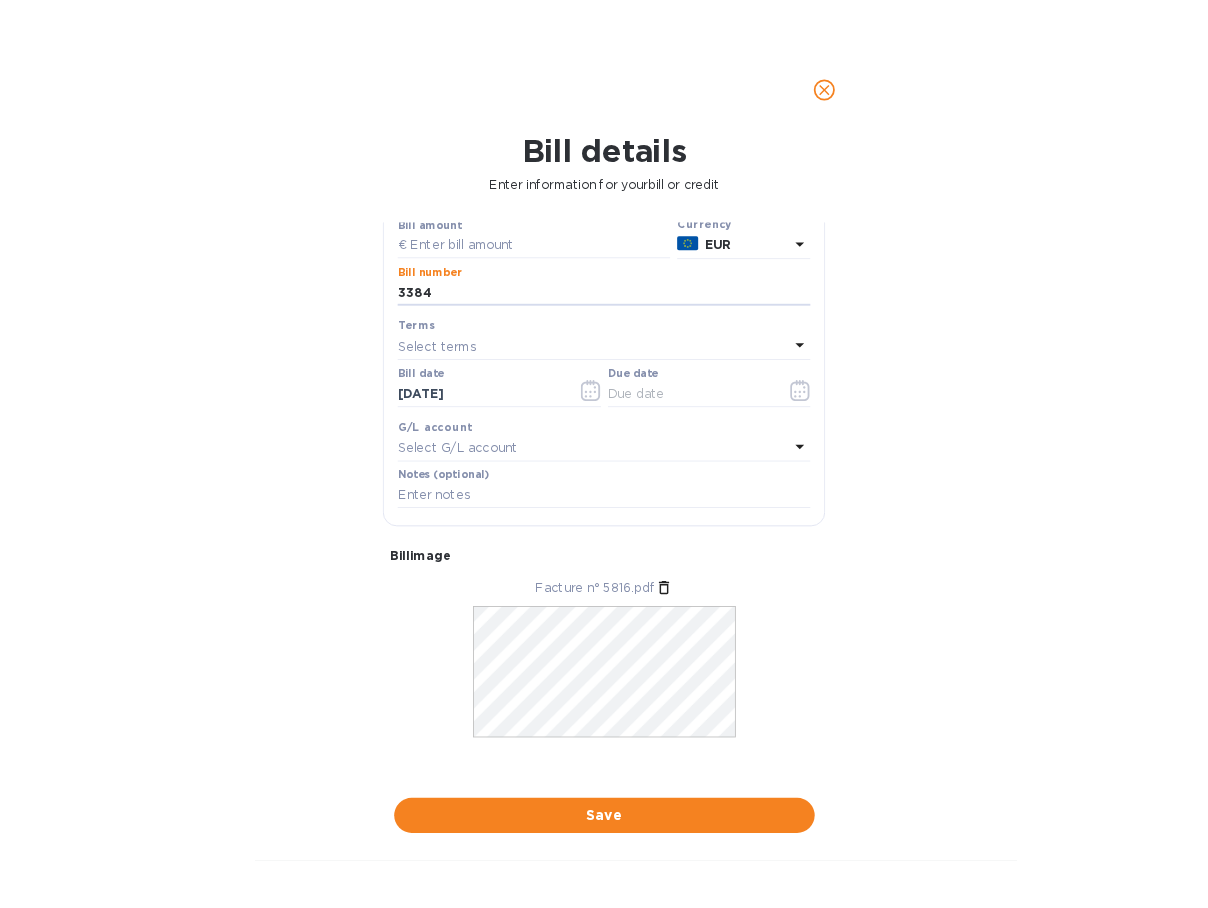 scroll, scrollTop: 208, scrollLeft: 0, axis: vertical 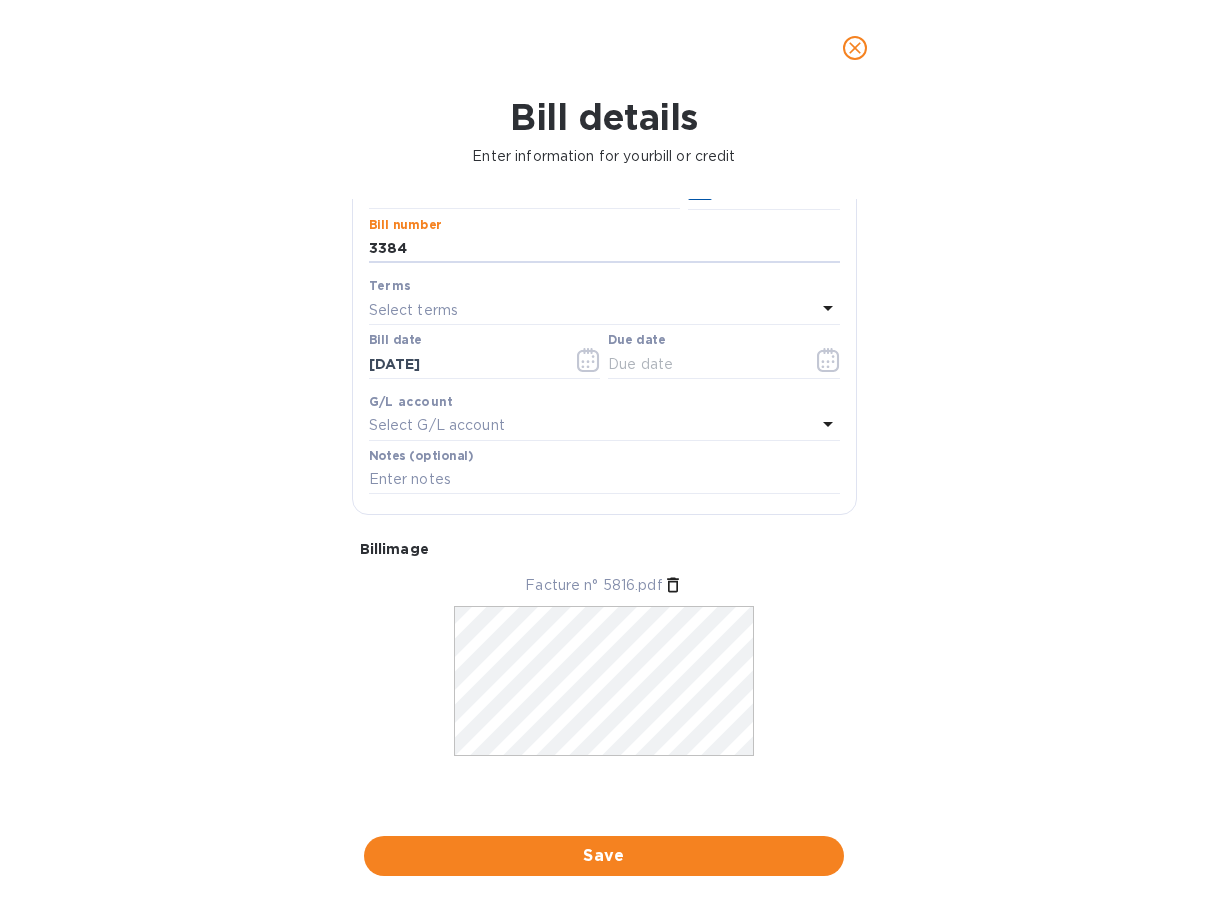 click on "Select terms" at bounding box center [592, 310] 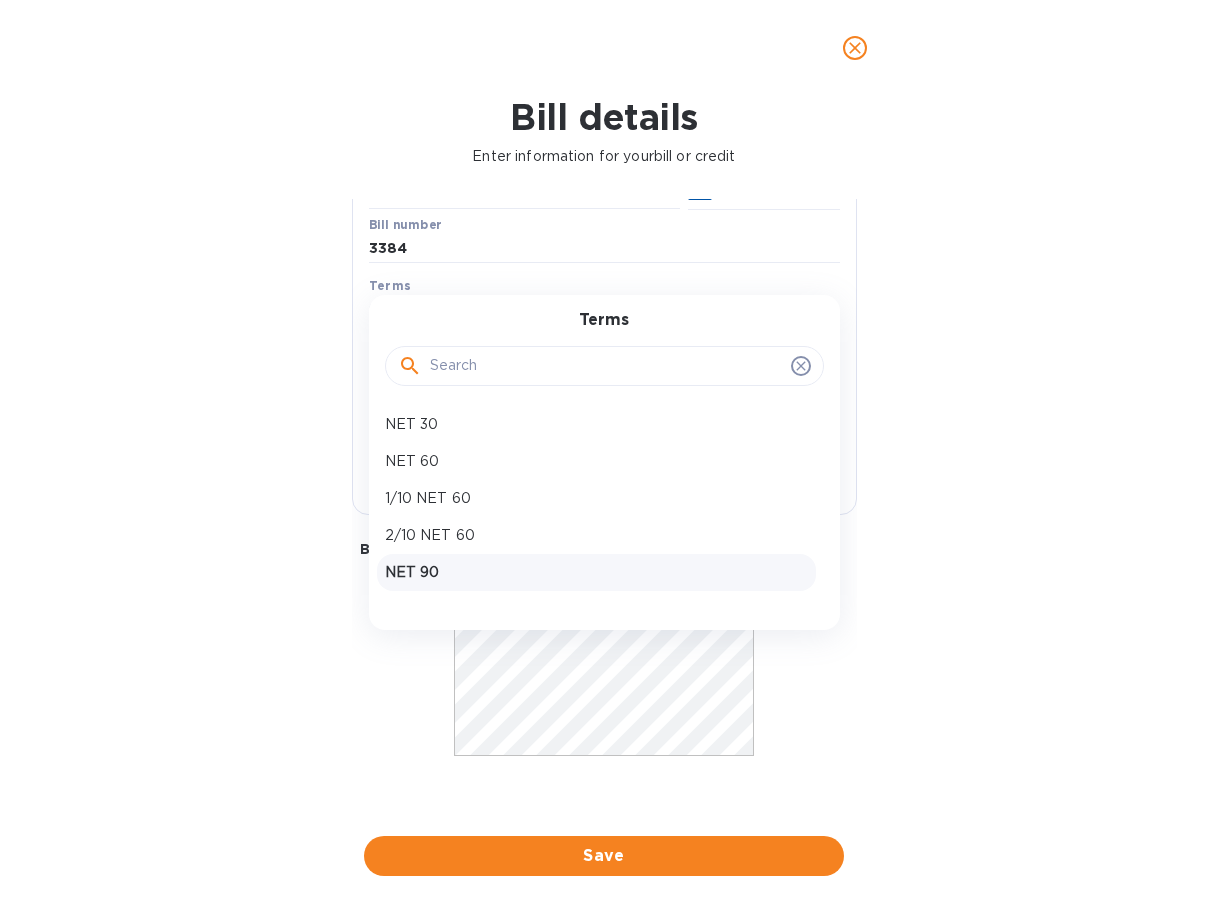 click on "NET 90" at bounding box center [596, 572] 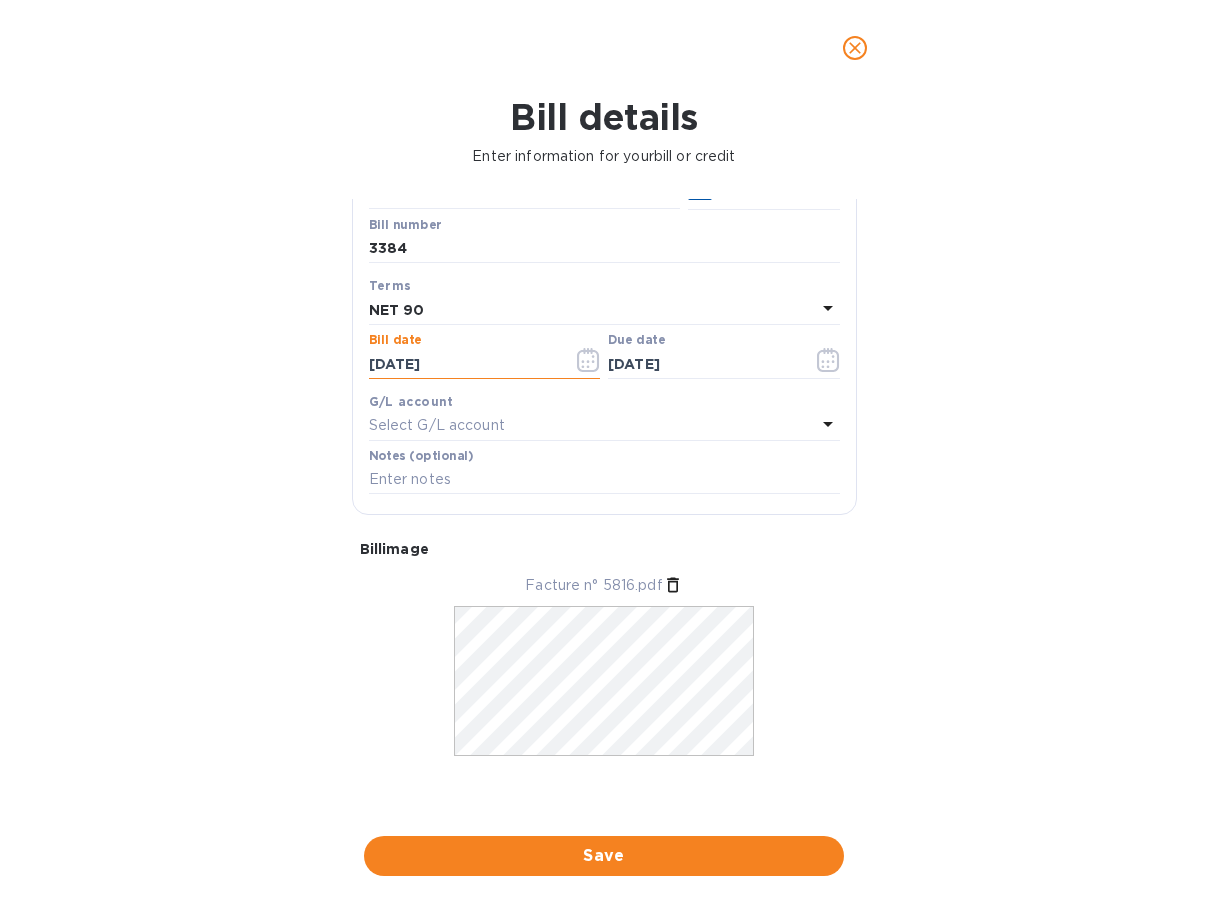 click on "[DATE]" at bounding box center (463, 364) 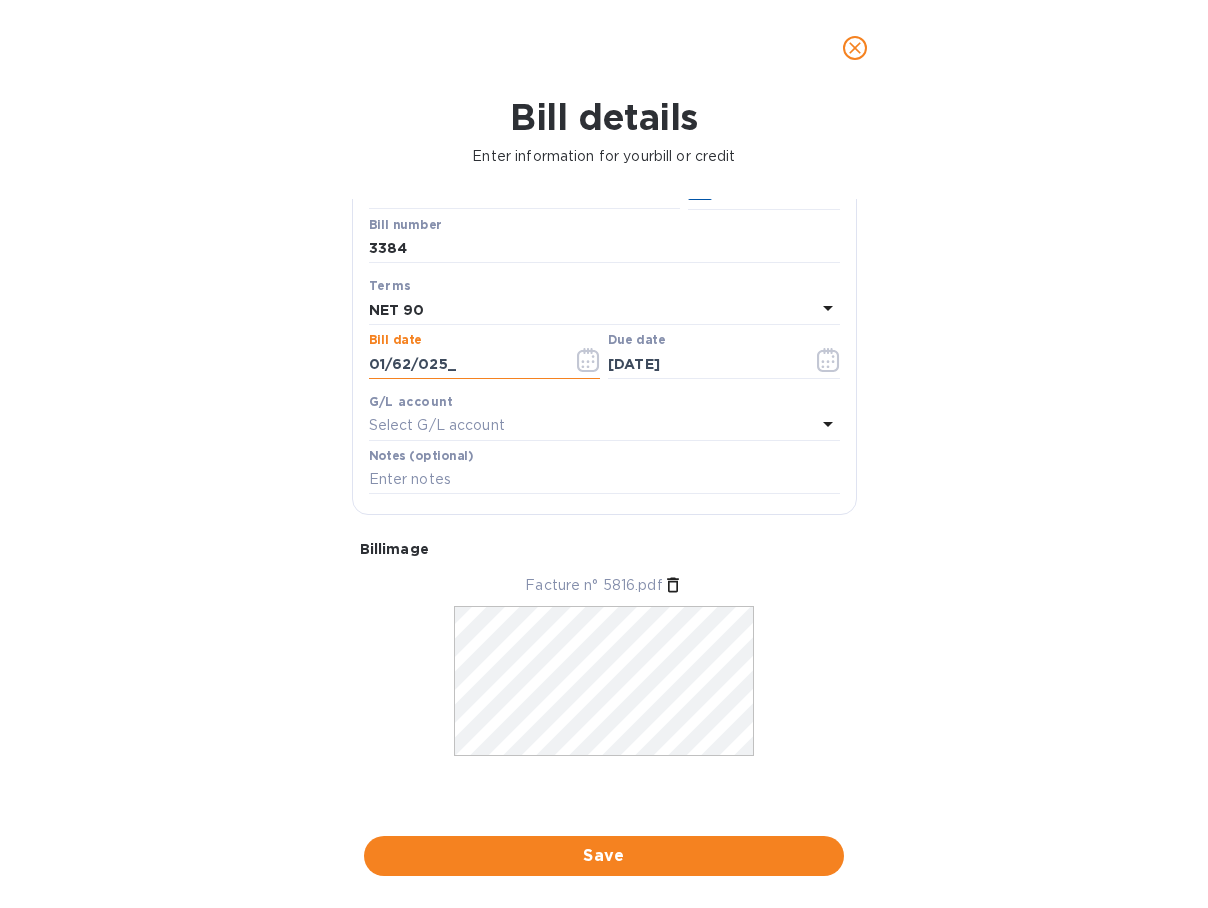 type on "[DATE]" 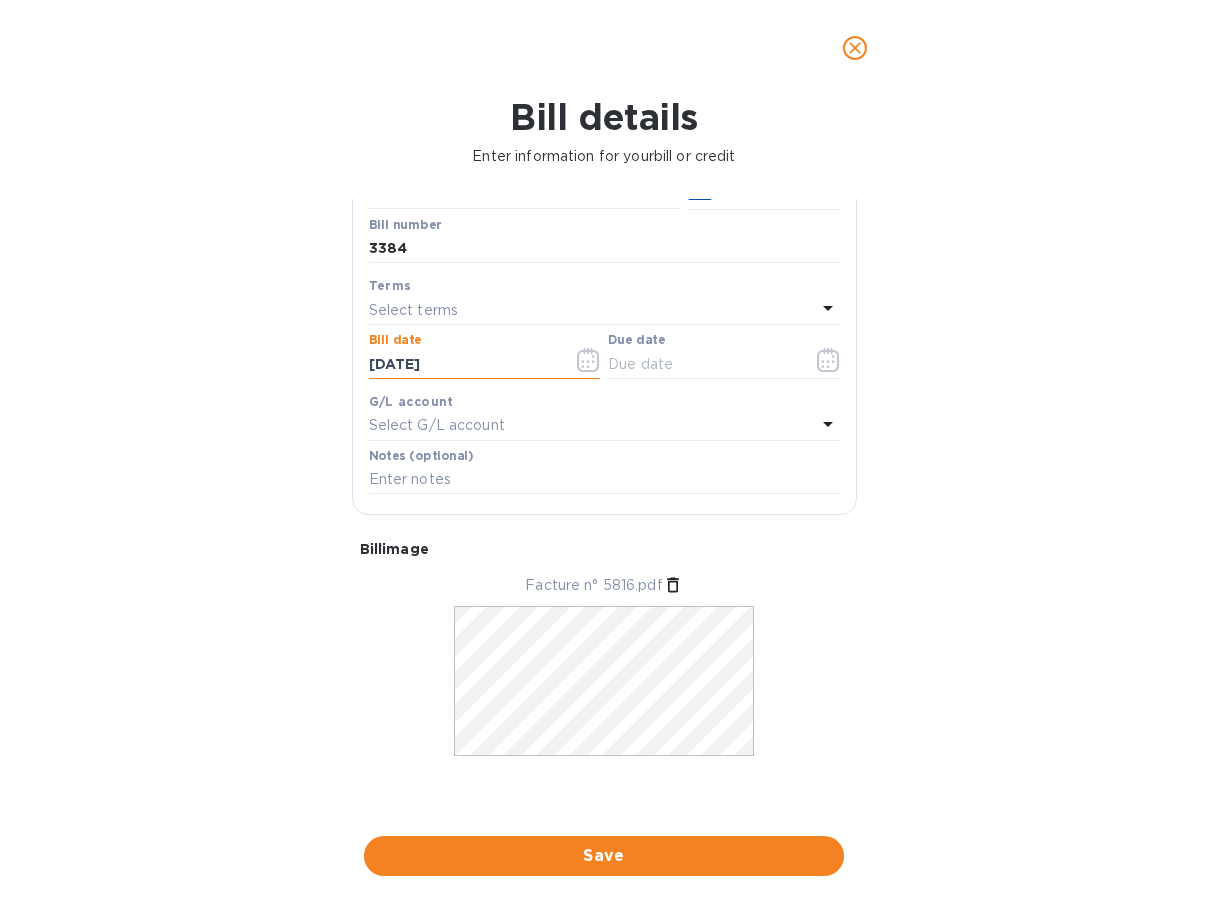 drag, startPoint x: 413, startPoint y: 359, endPoint x: 398, endPoint y: 362, distance: 15.297058 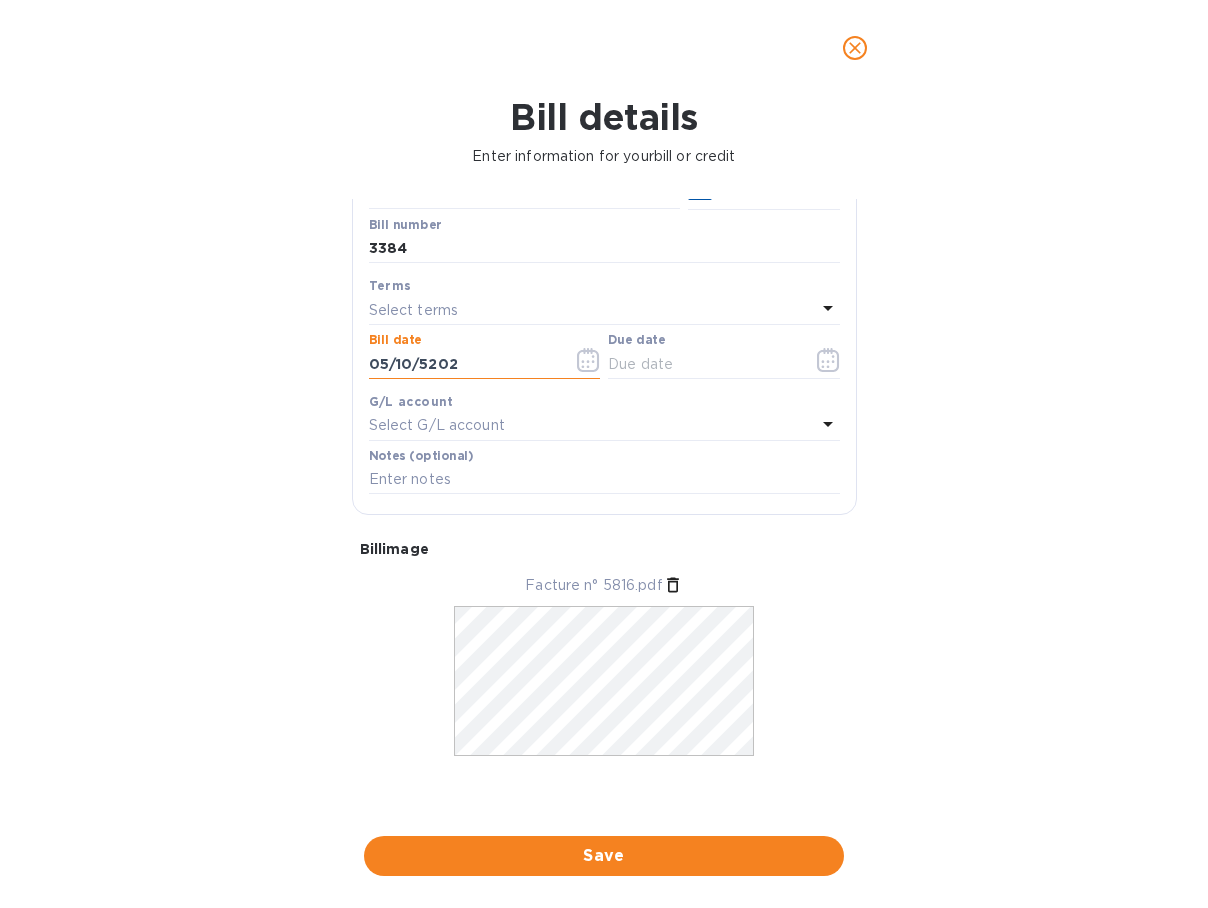 click on "05/10/5202" at bounding box center [463, 364] 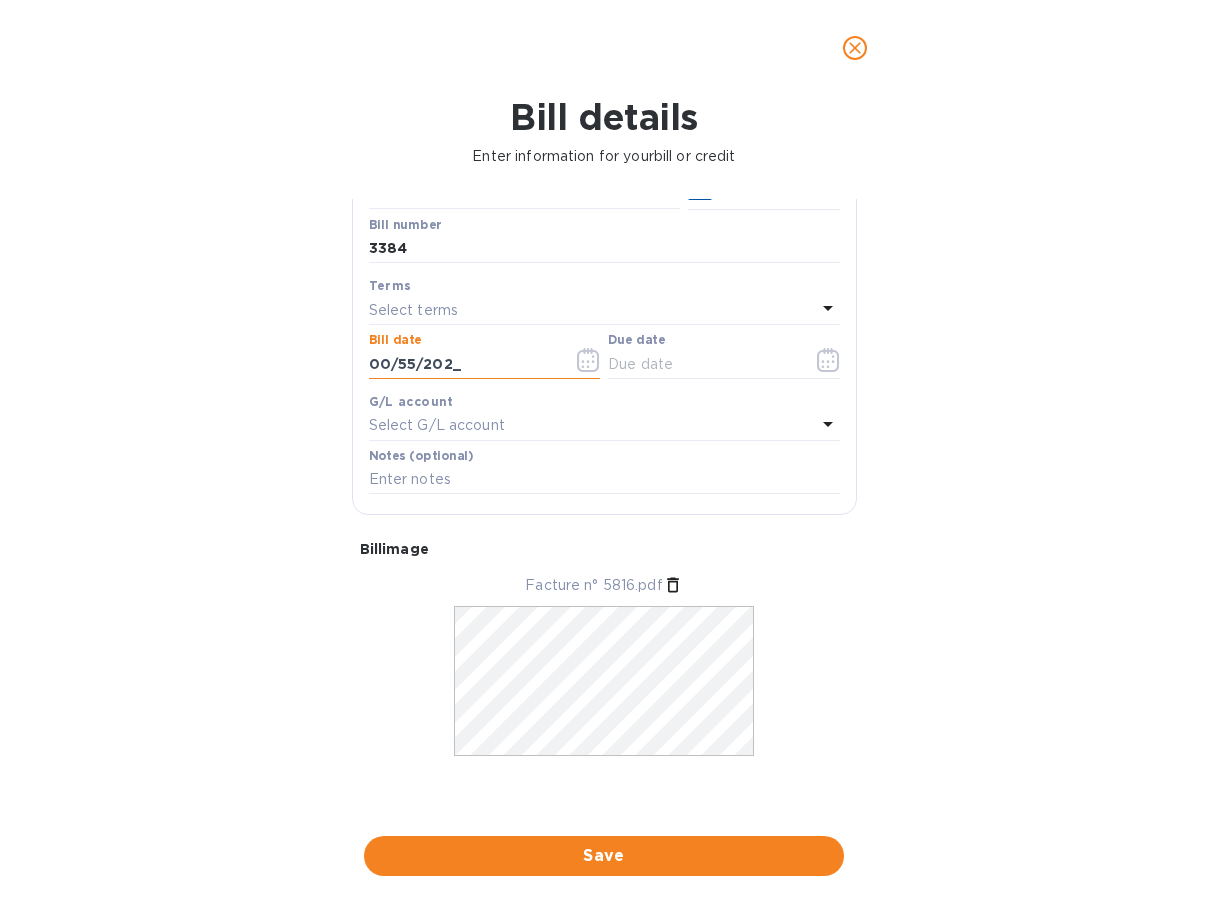 click on "00/55/202_" at bounding box center (463, 364) 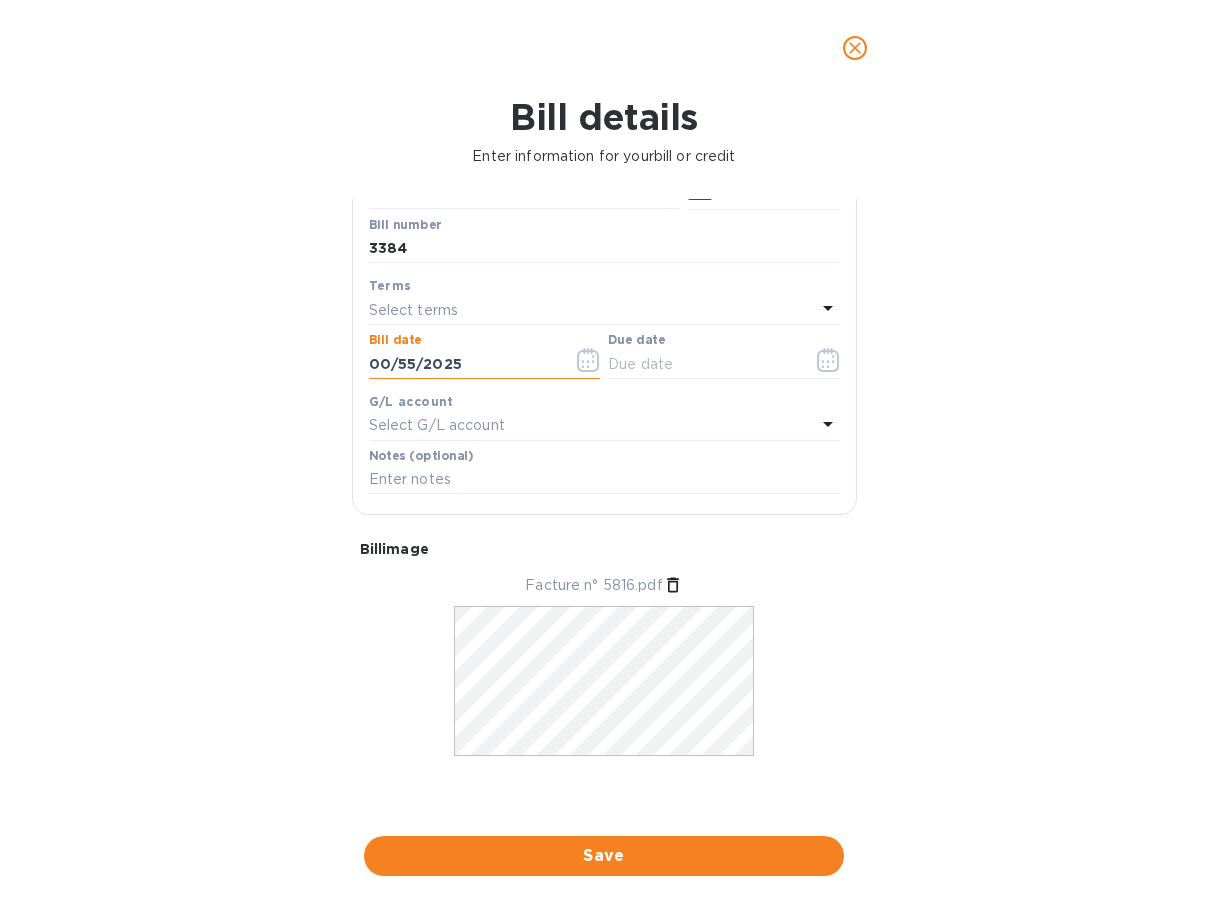 type on "05/10/5202" 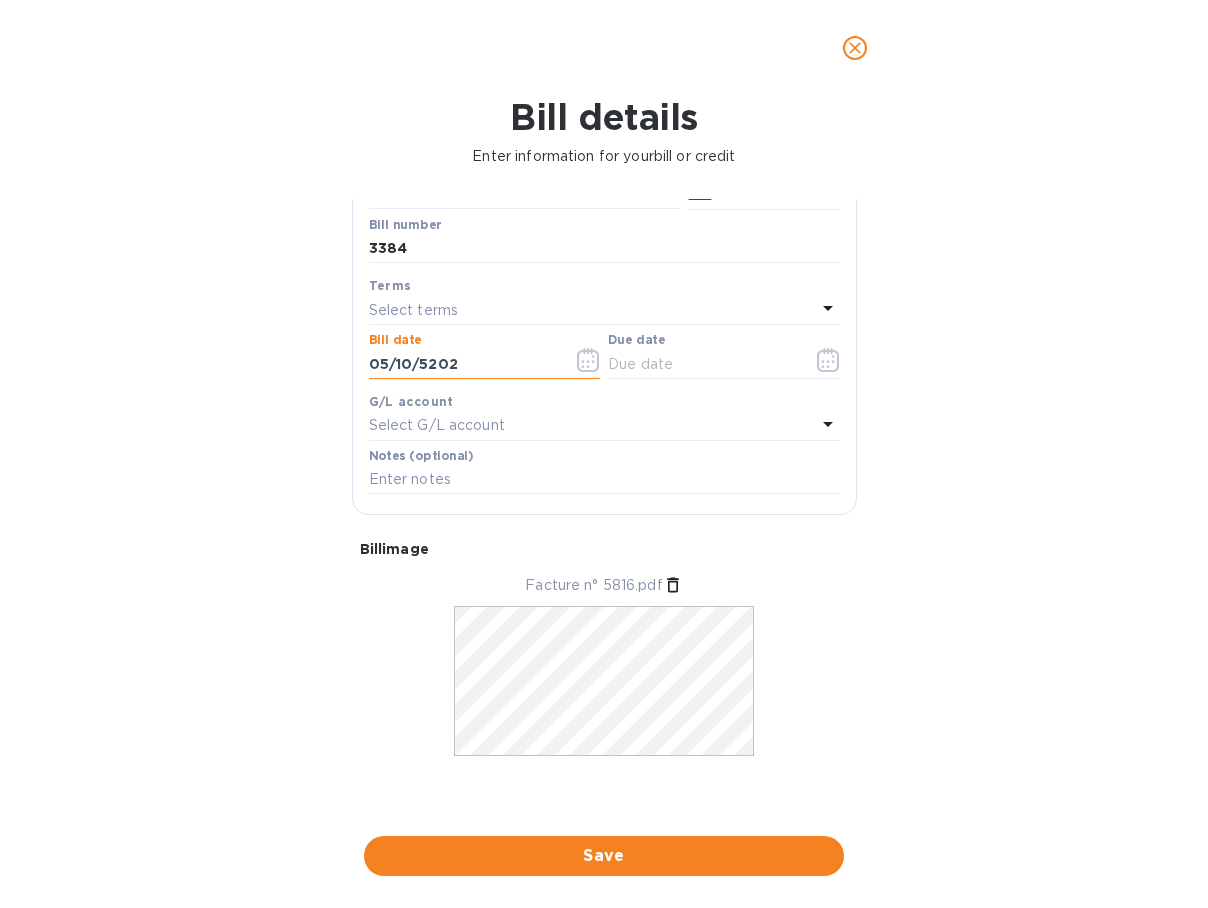 click on "G/L account" at bounding box center (604, 401) 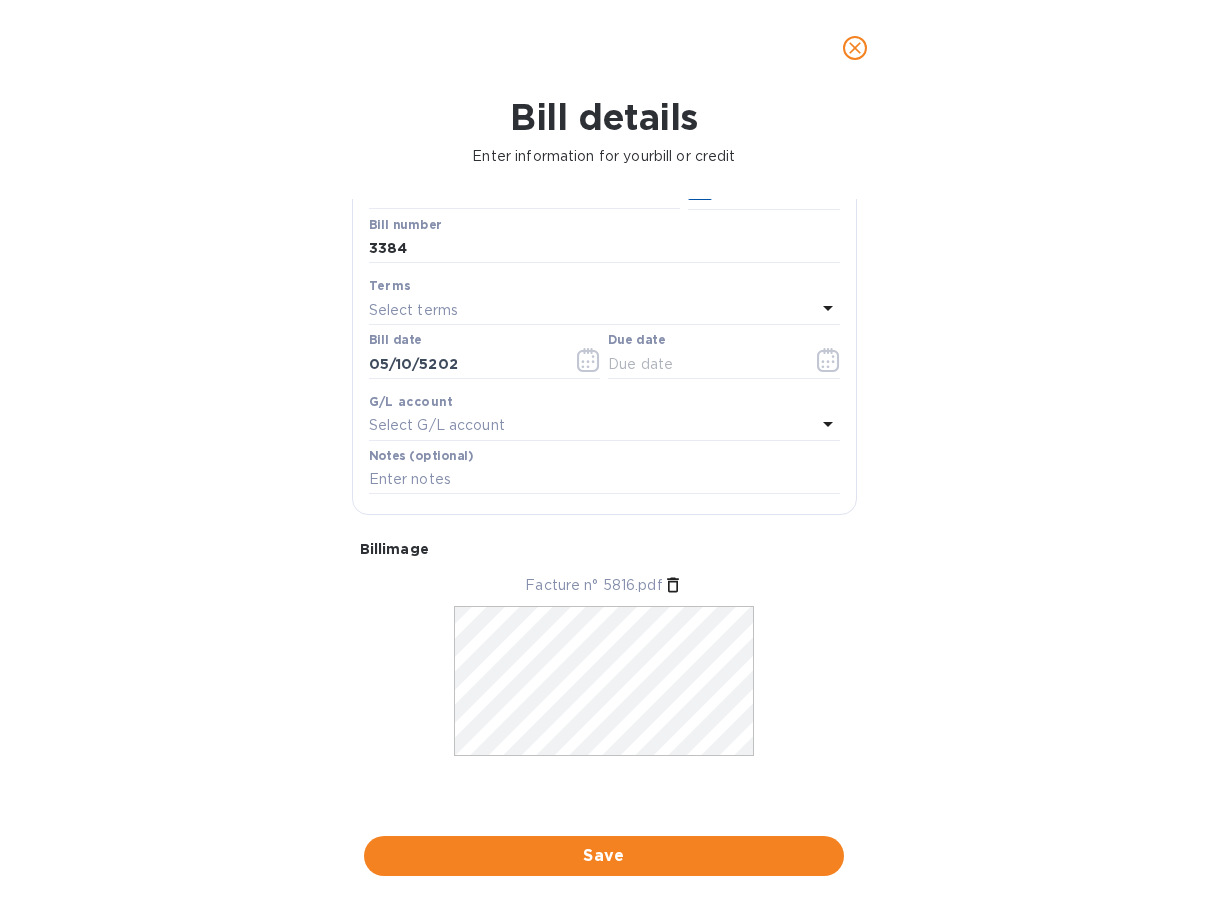 click on "Select terms" at bounding box center (592, 310) 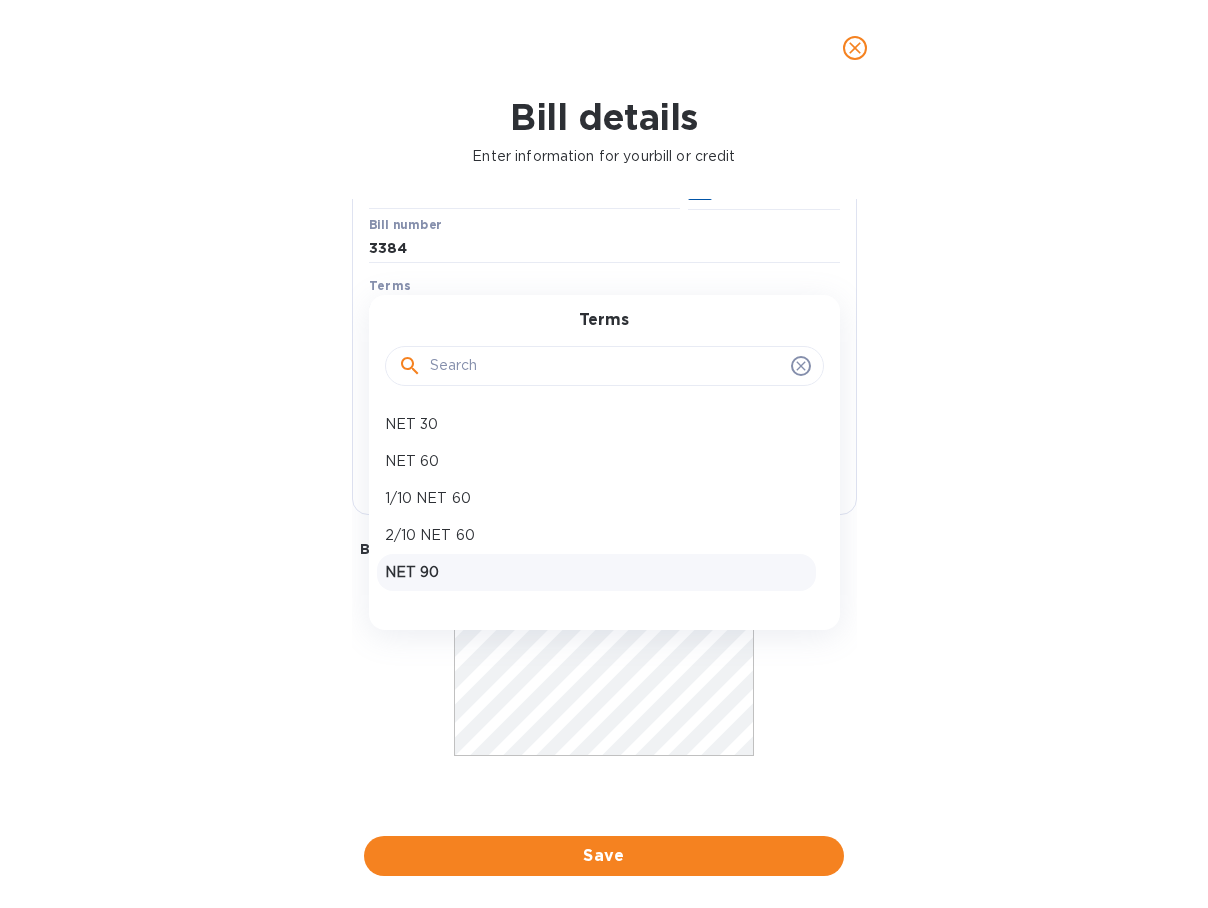 click on "NET 90" at bounding box center (596, 572) 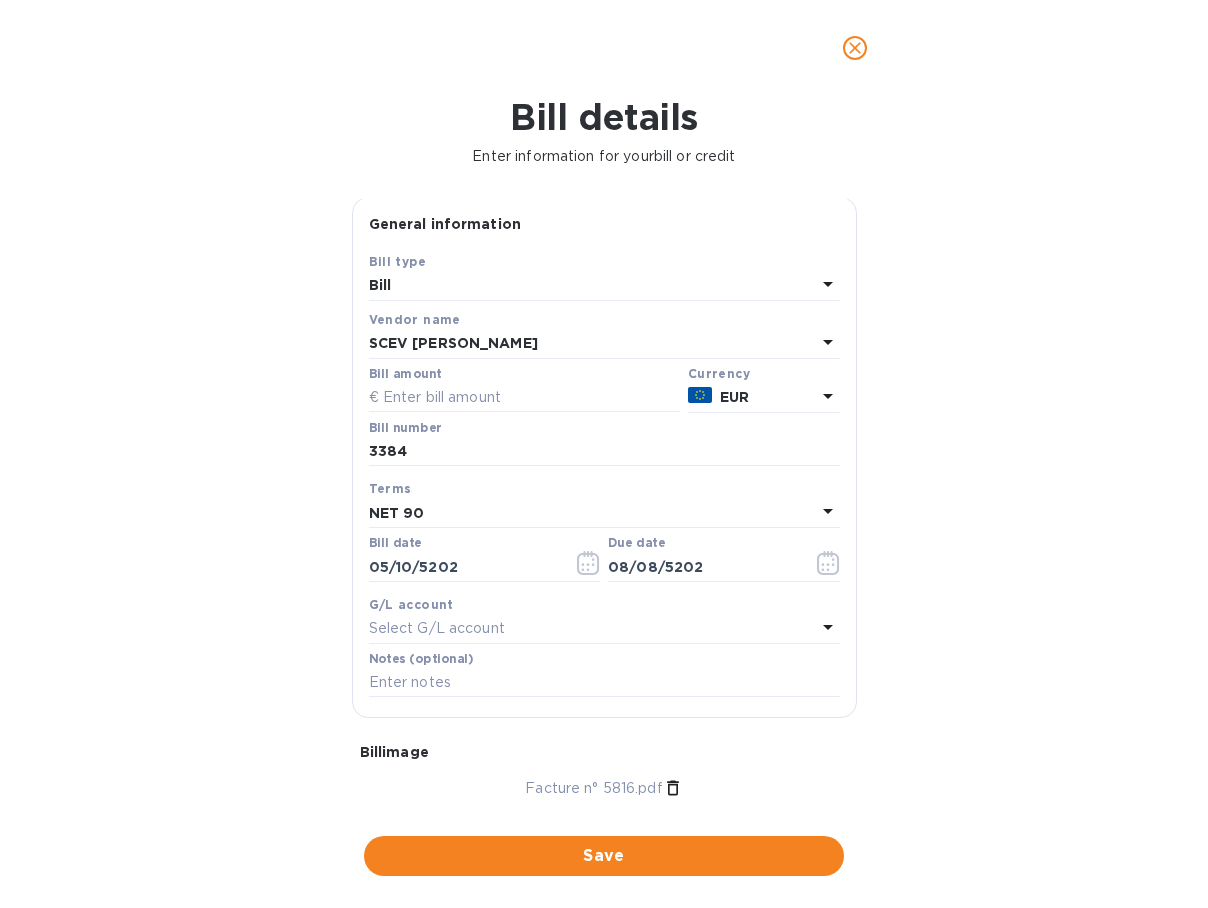 scroll, scrollTop: 1, scrollLeft: 0, axis: vertical 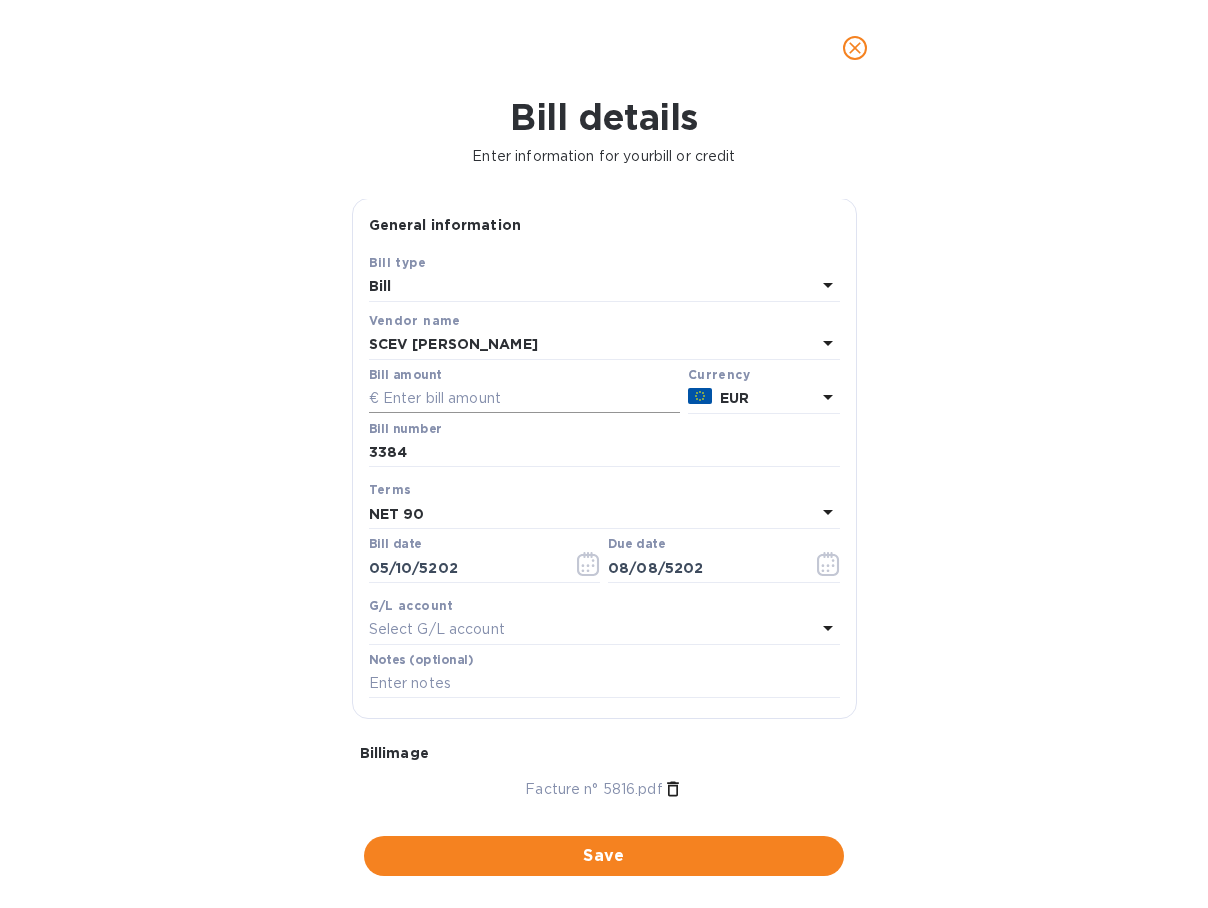 click at bounding box center [524, 399] 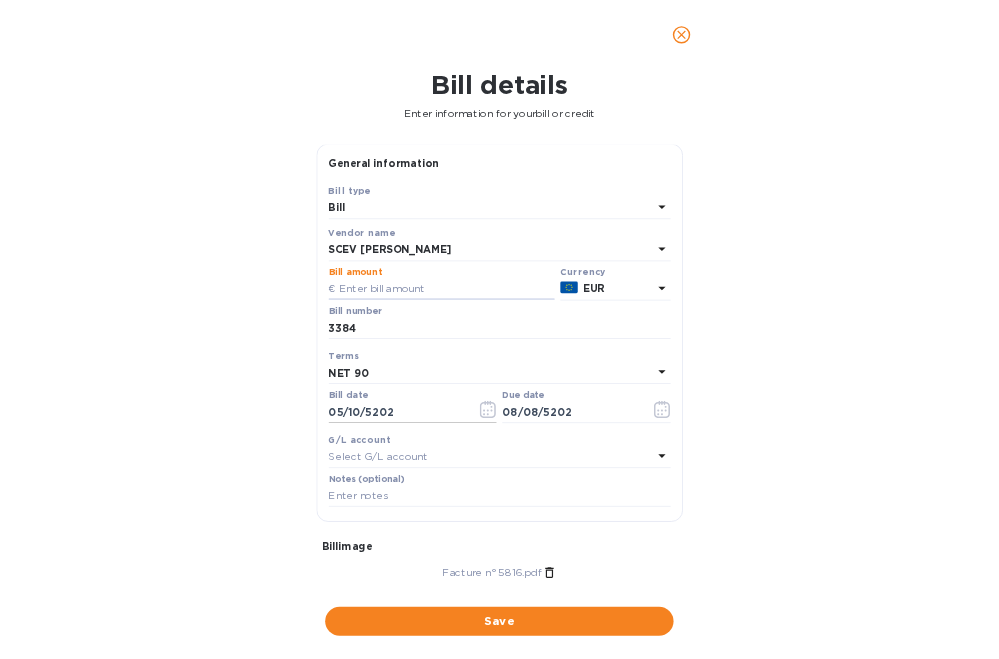 scroll, scrollTop: 22, scrollLeft: 0, axis: vertical 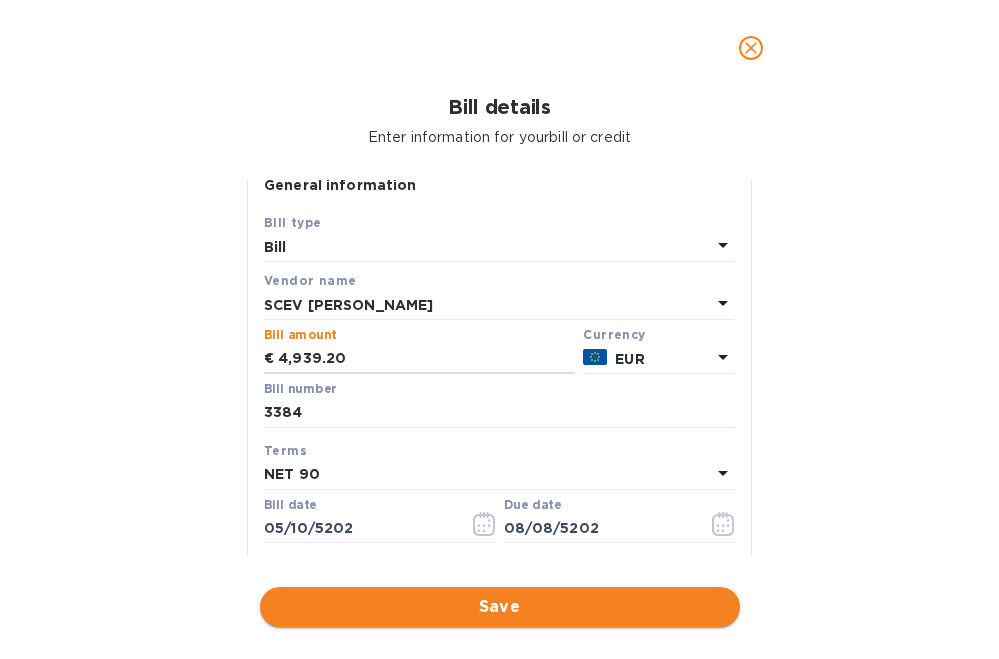 type on "4,939.20" 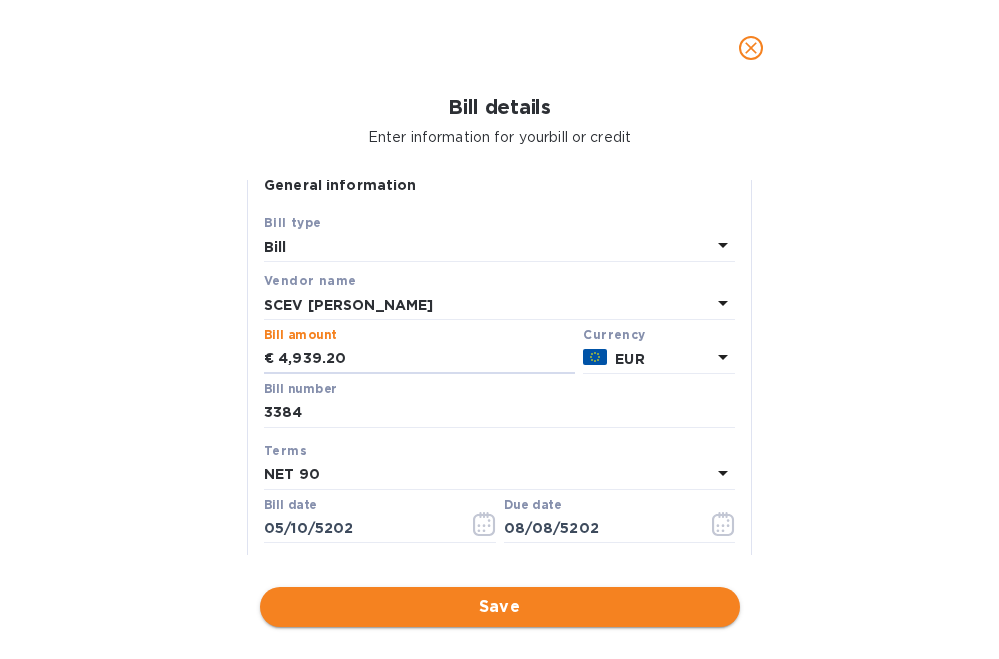 click on "Save" at bounding box center [500, 607] 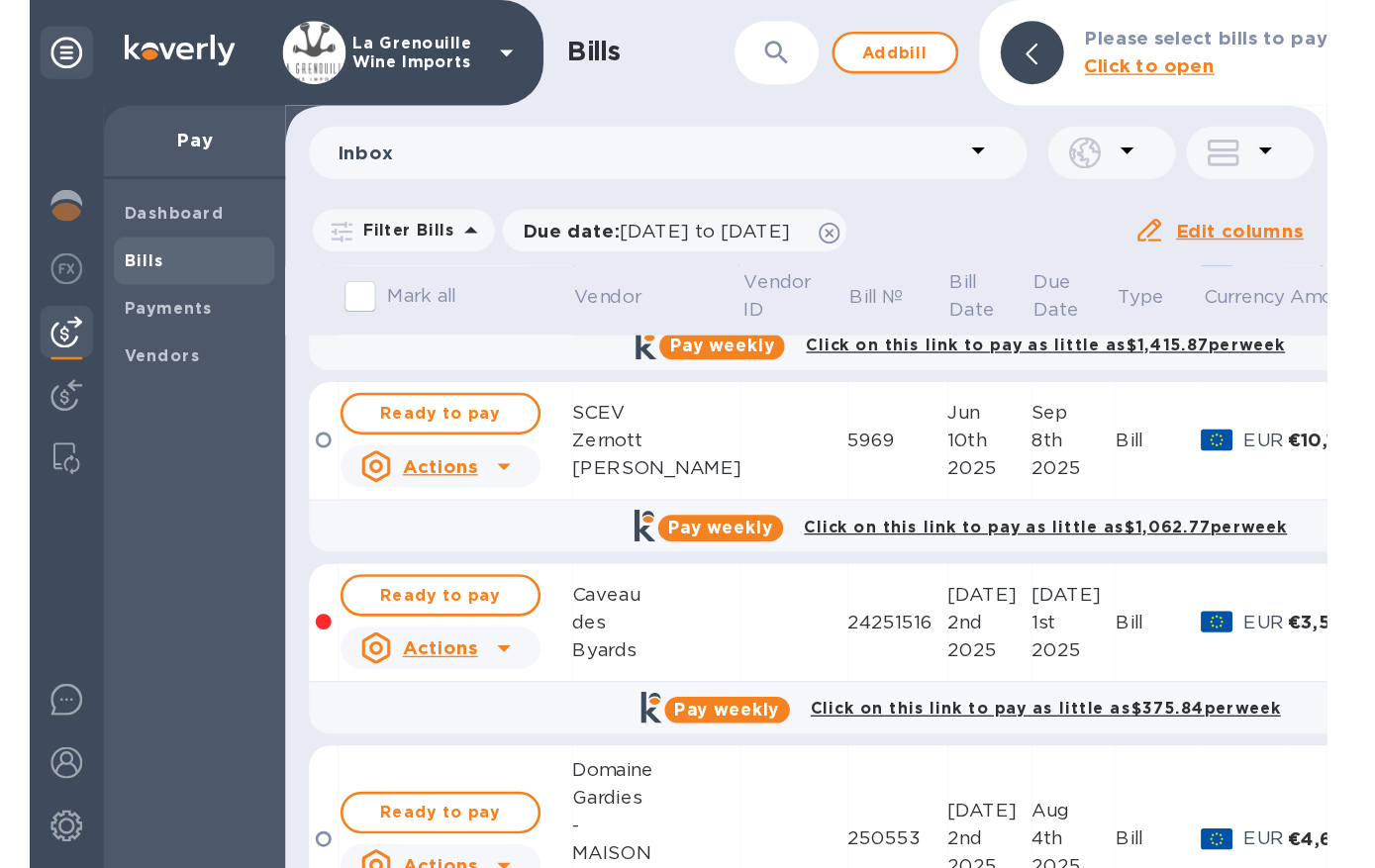 scroll, scrollTop: 0, scrollLeft: 0, axis: both 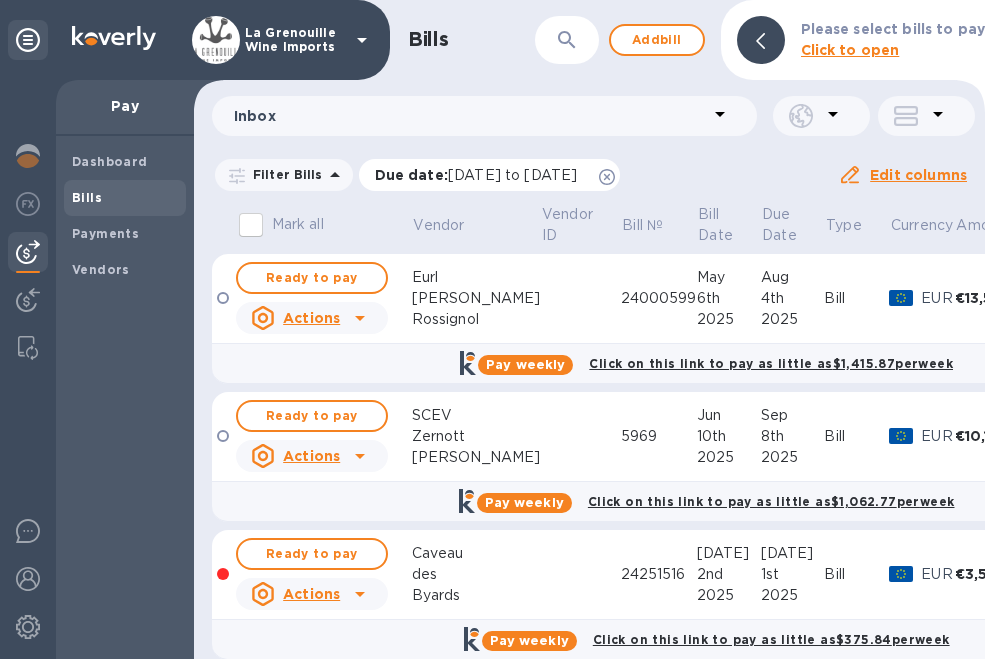 click on "[DATE] to [DATE]" at bounding box center (512, 175) 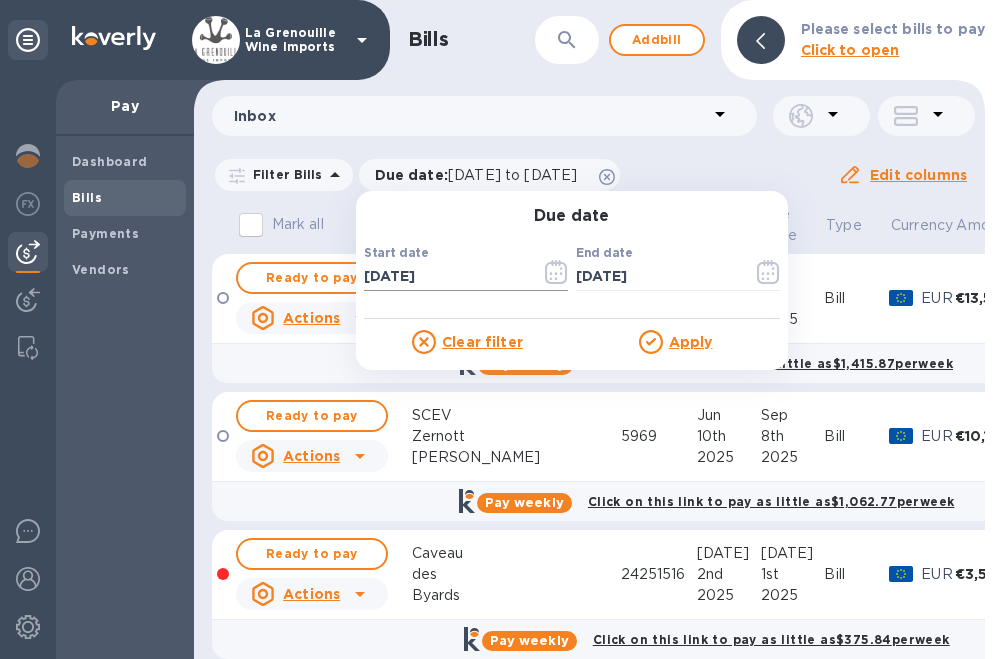 click on "[DATE]" at bounding box center (444, 277) 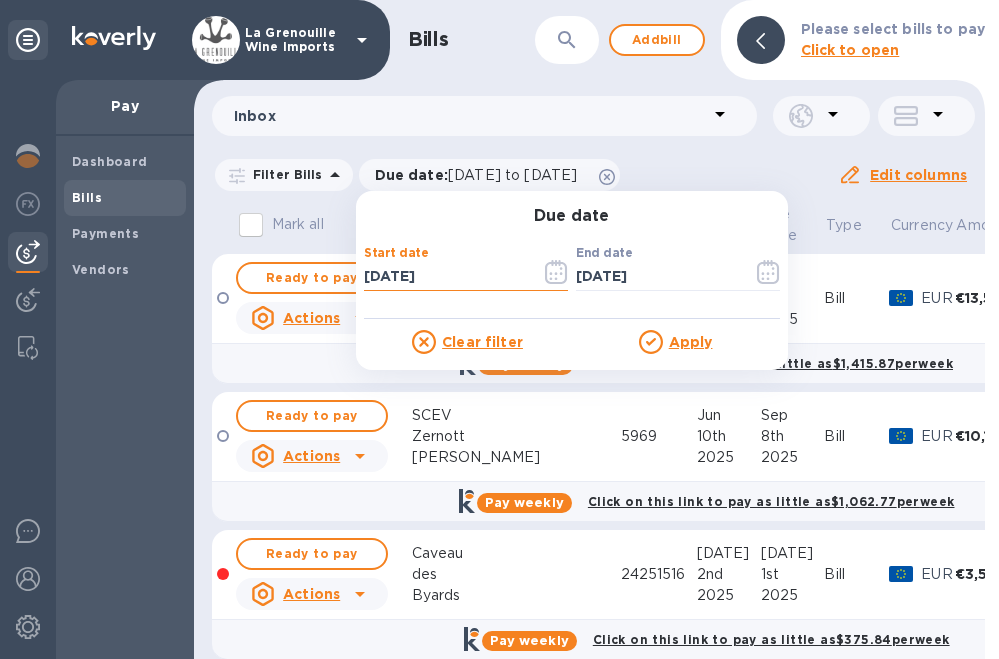 click 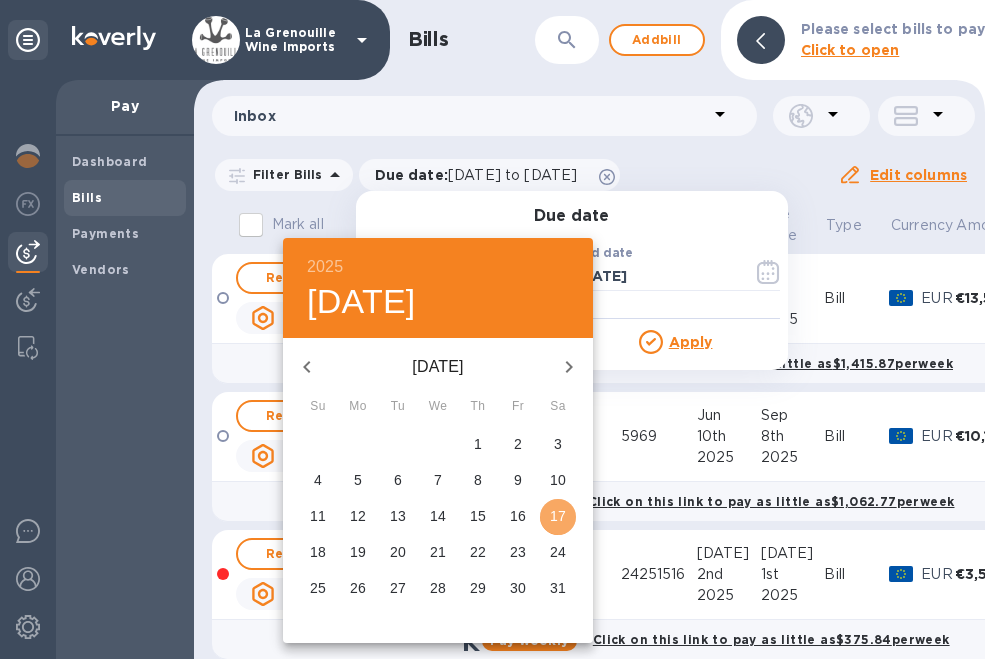 click on "17" at bounding box center (558, 517) 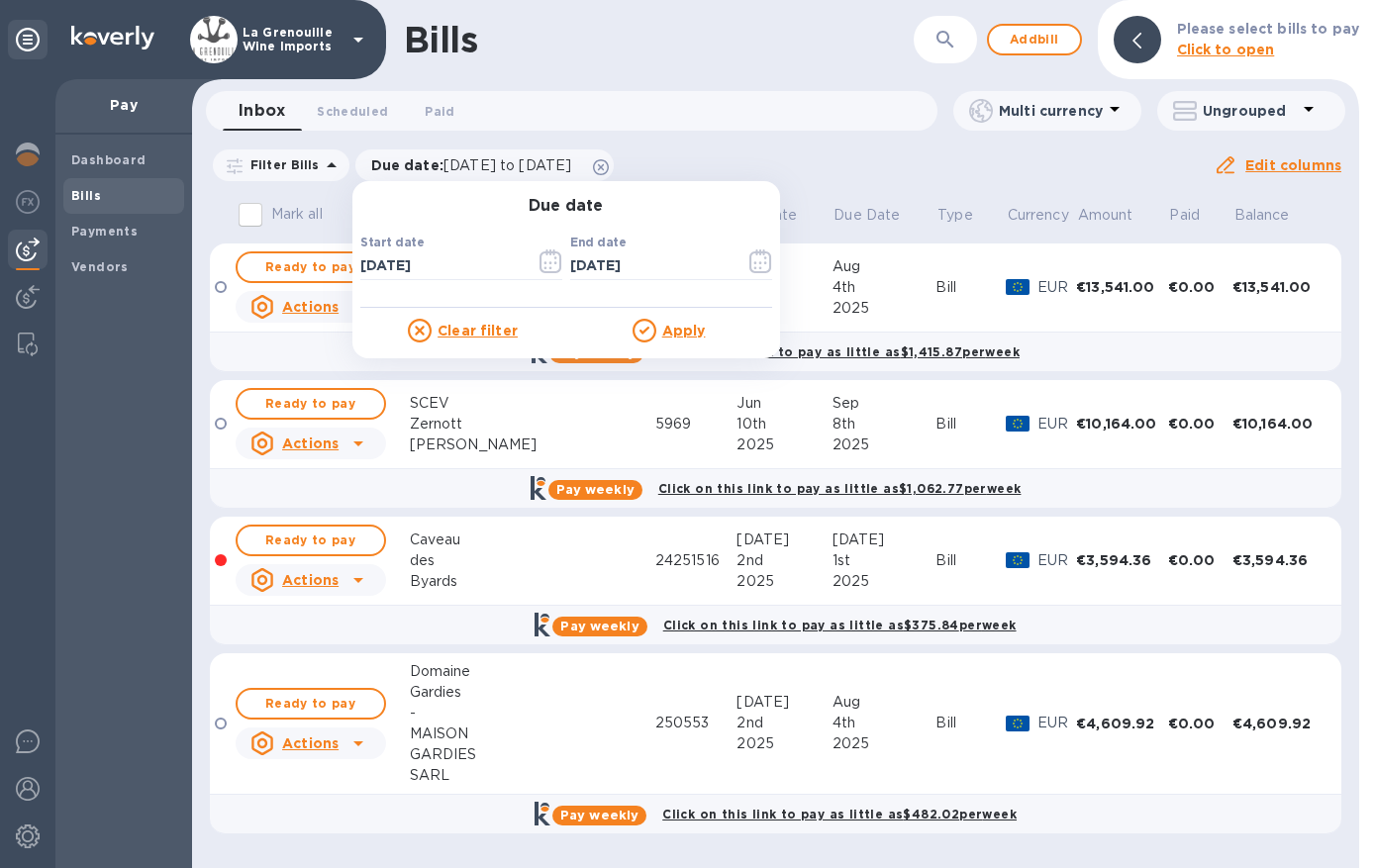 click on "Zernott" at bounding box center (479, 424) 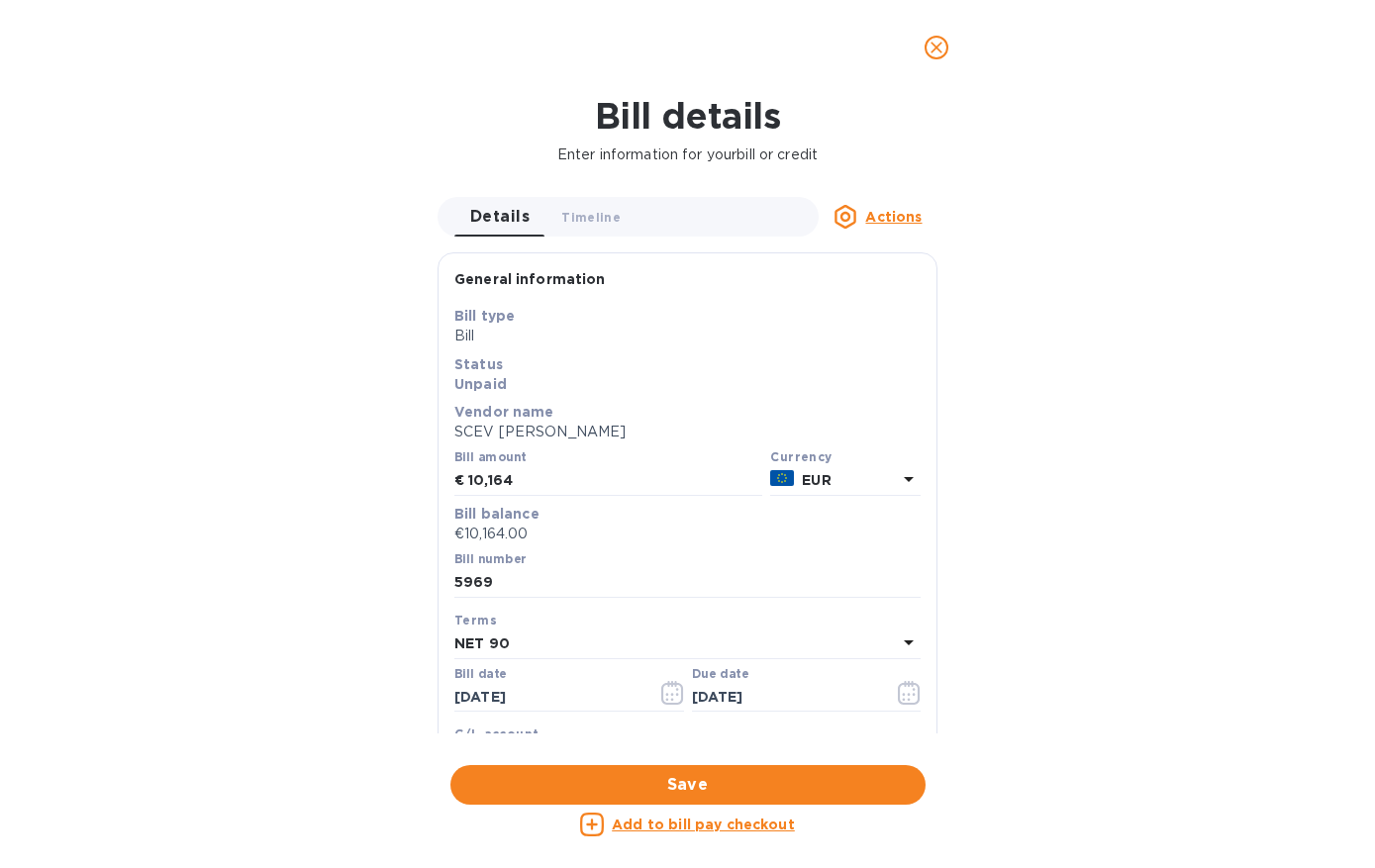 click at bounding box center [936, 48] 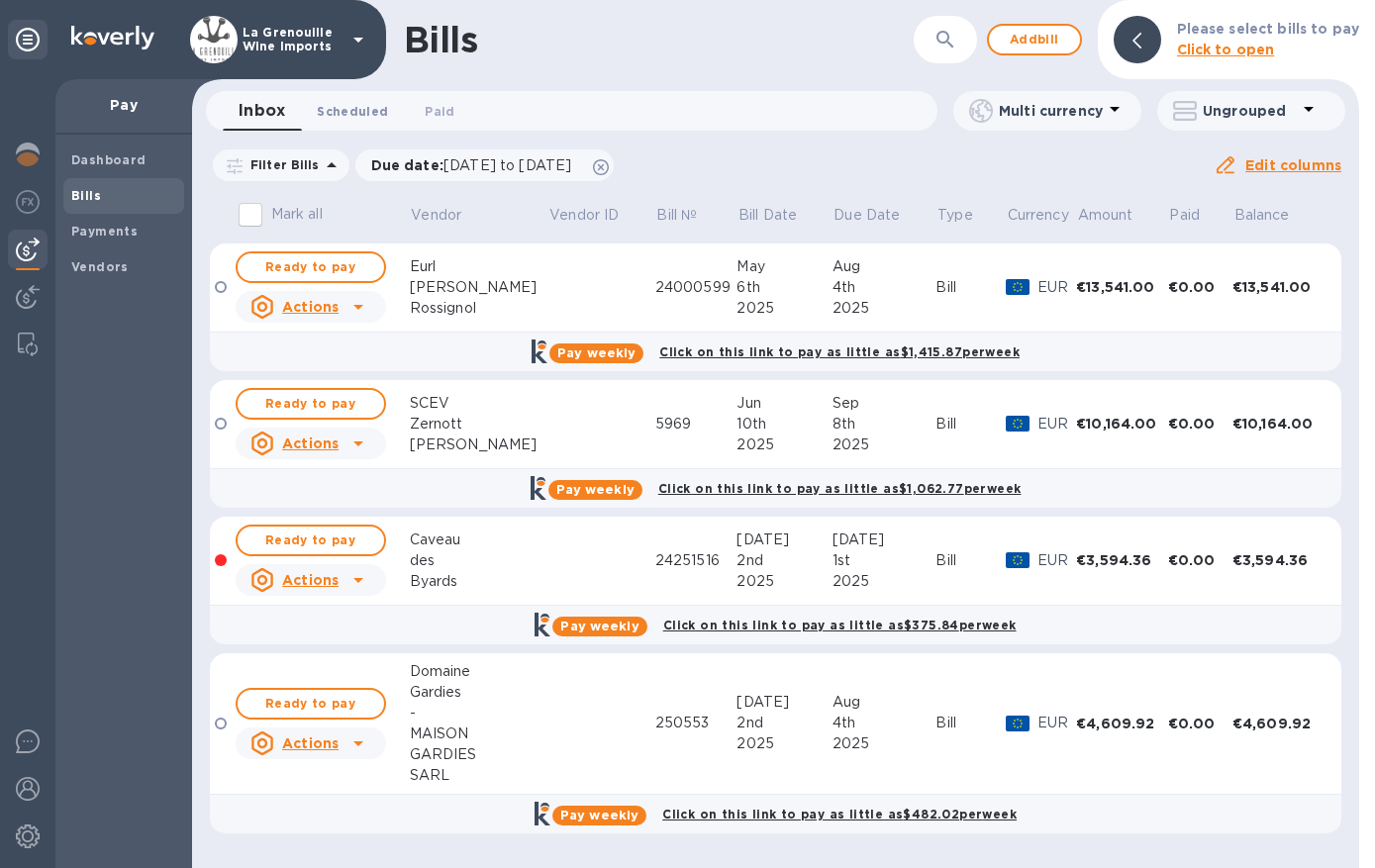 click on "Scheduled 0" at bounding box center [352, 111] 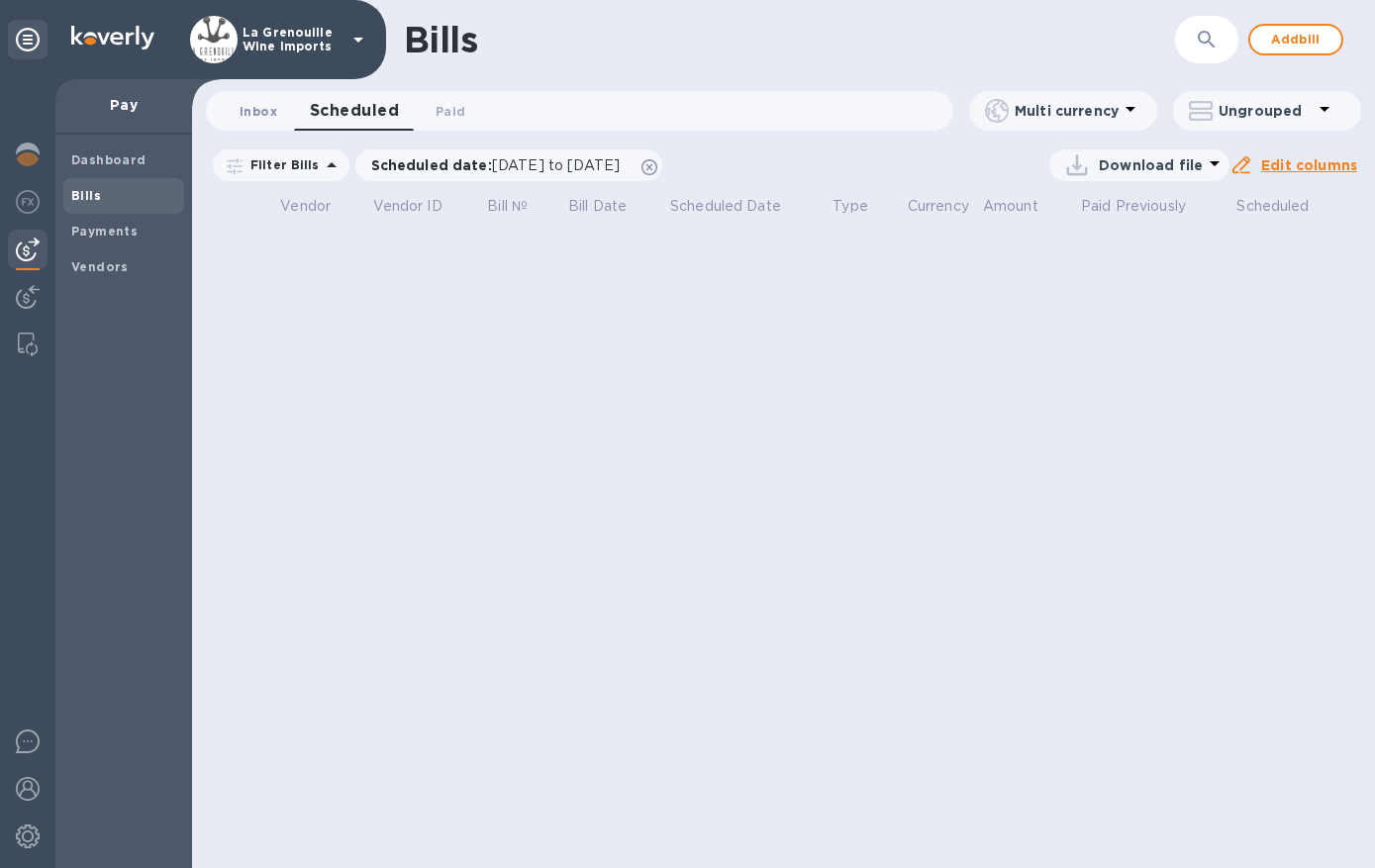 click on "Inbox 0" at bounding box center [258, 111] 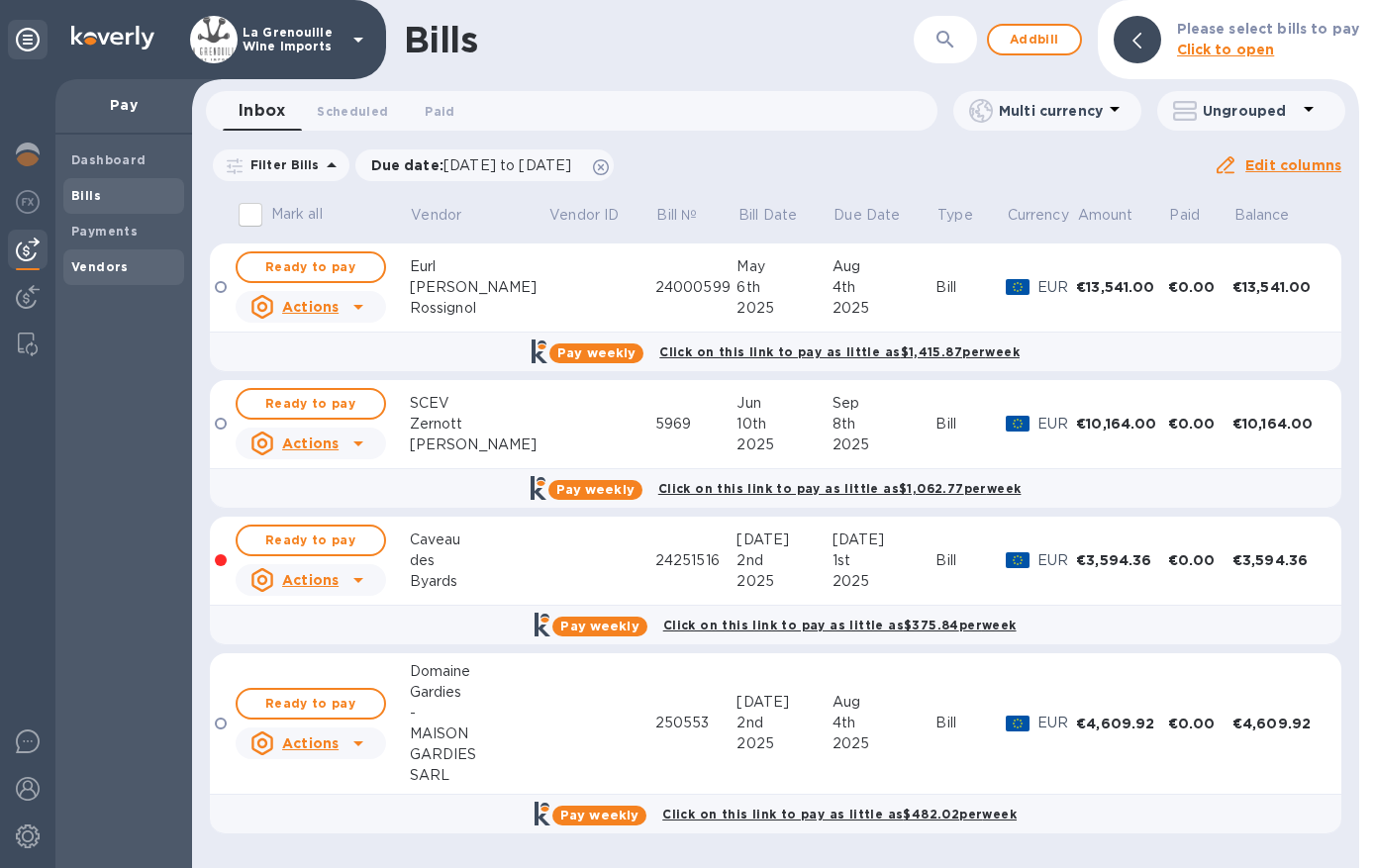 click on "Vendors" at bounding box center [124, 267] 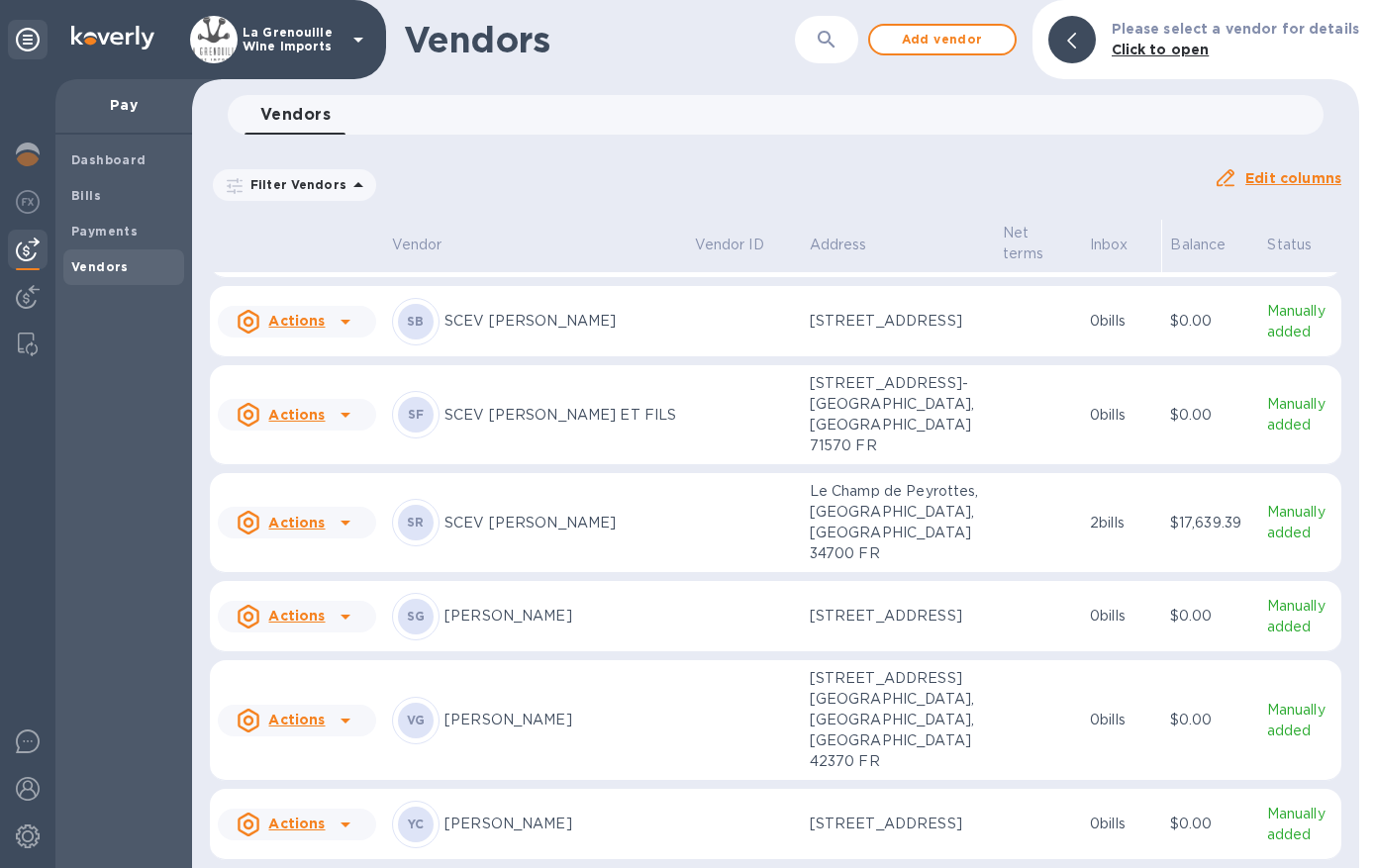 click on "SCEV [PERSON_NAME]" at bounding box center (561, 523) 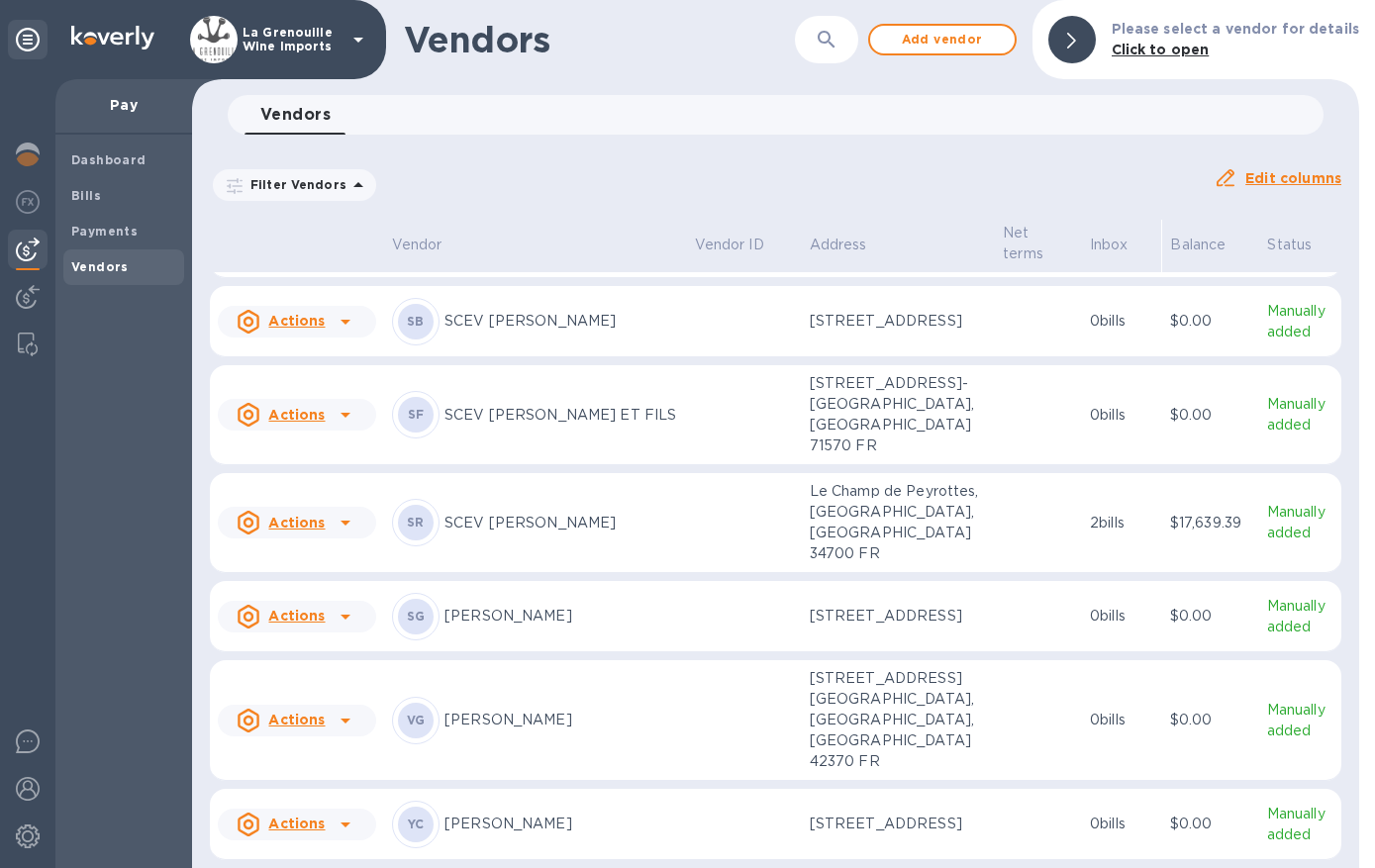 scroll, scrollTop: 4827, scrollLeft: 0, axis: vertical 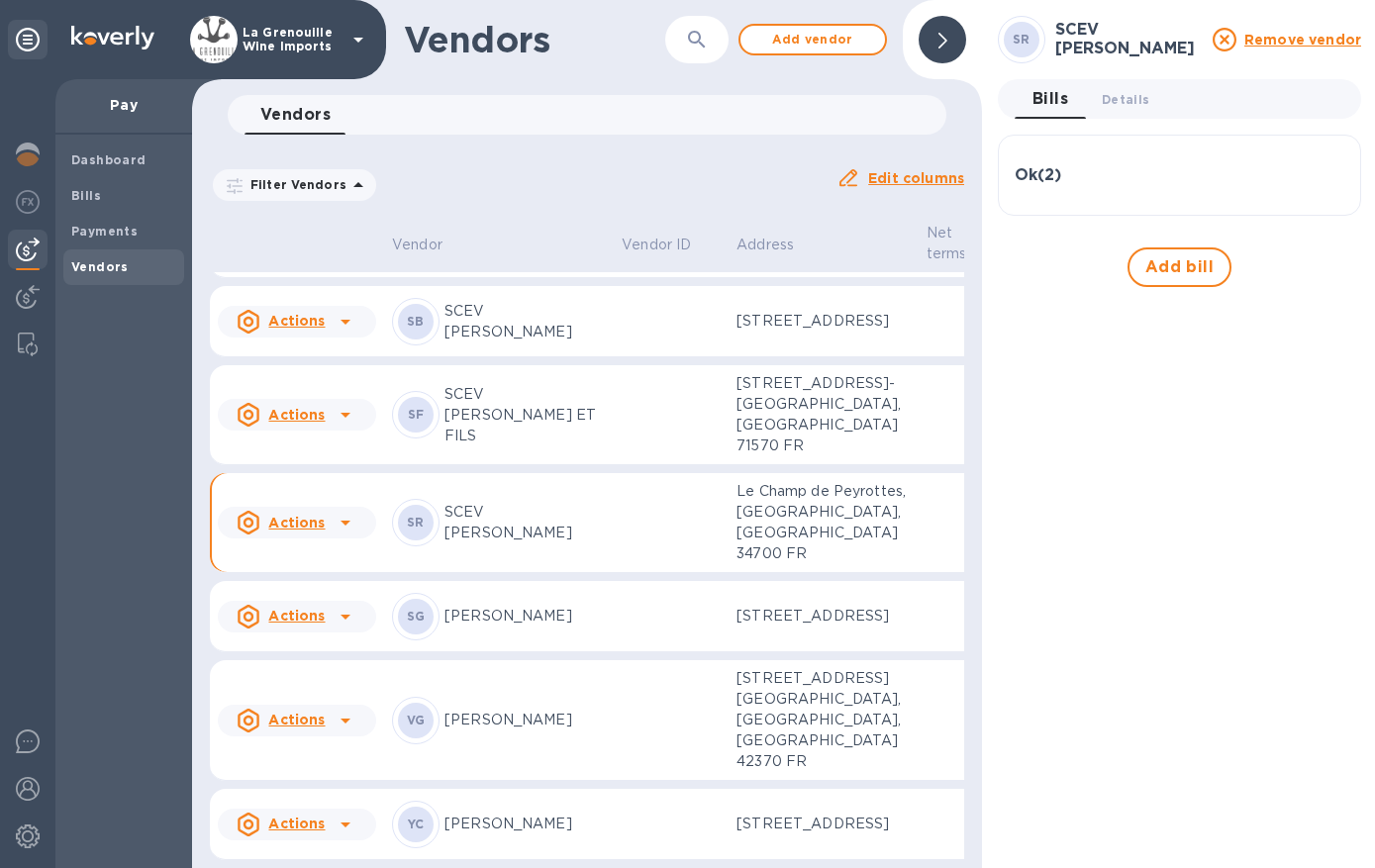 click on "2  bills" at bounding box center (1039, 523) 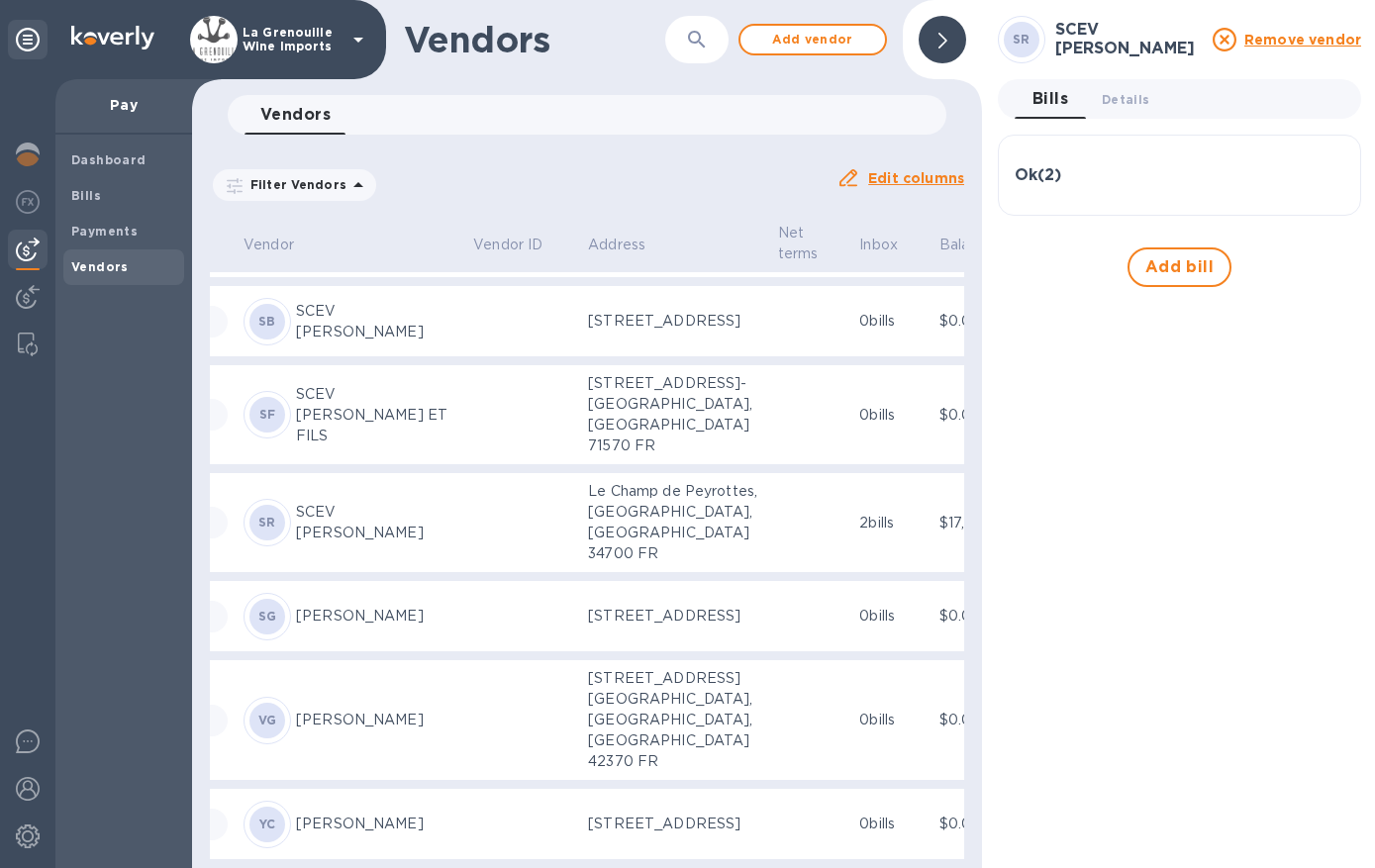 scroll, scrollTop: 4827, scrollLeft: 0, axis: vertical 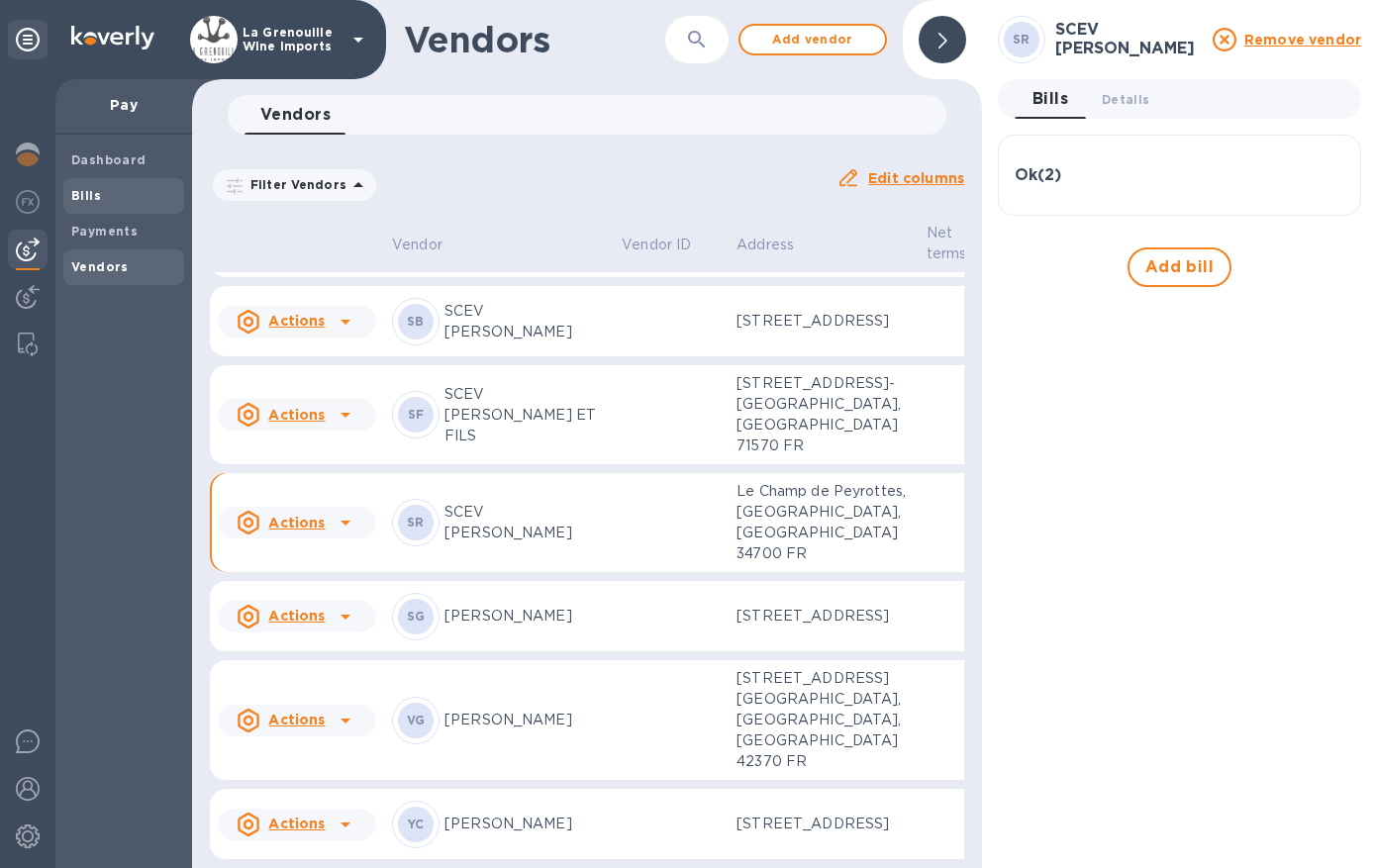 click on "Bills" at bounding box center (86, 195) 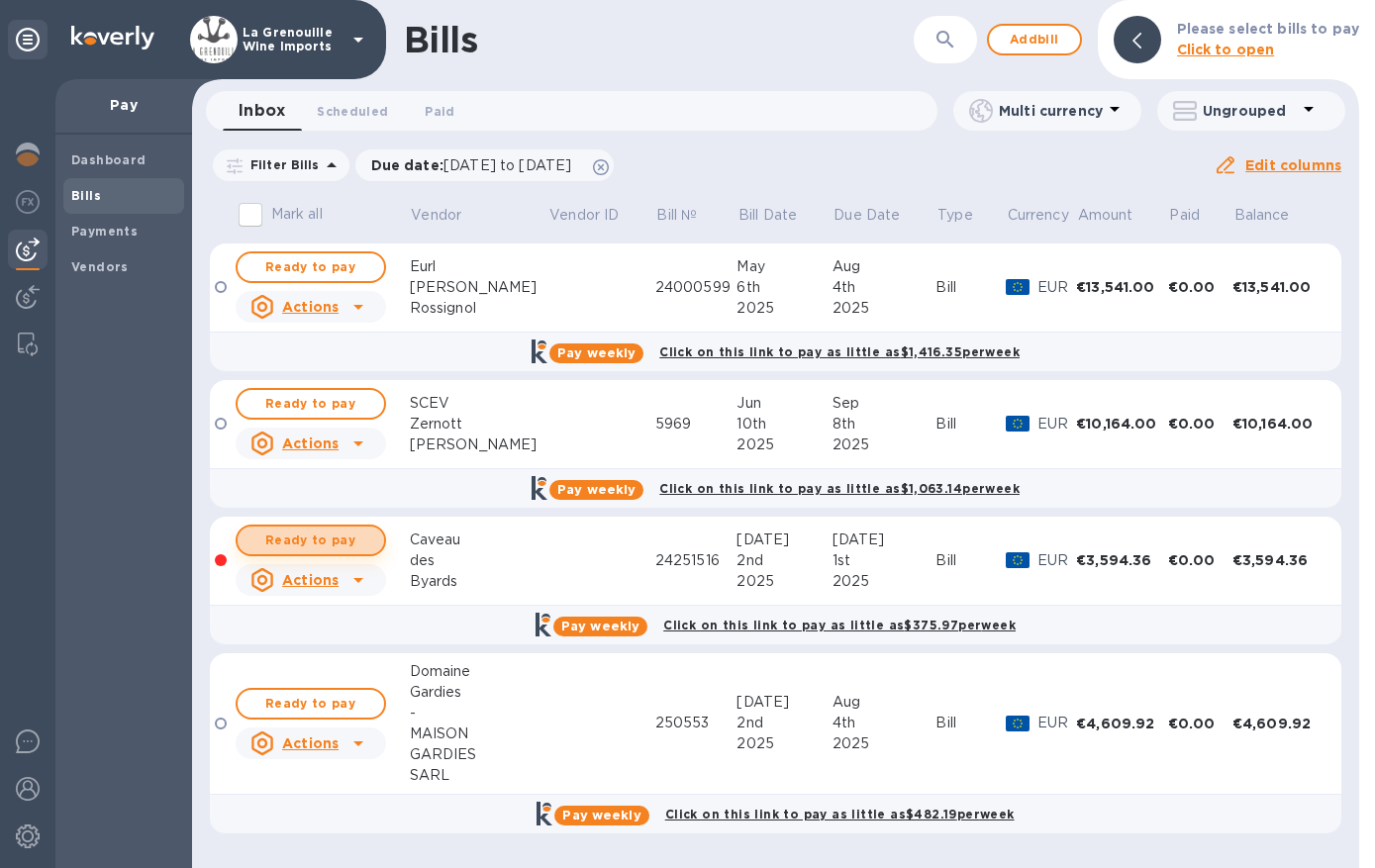 click on "Ready to pay" at bounding box center [311, 540] 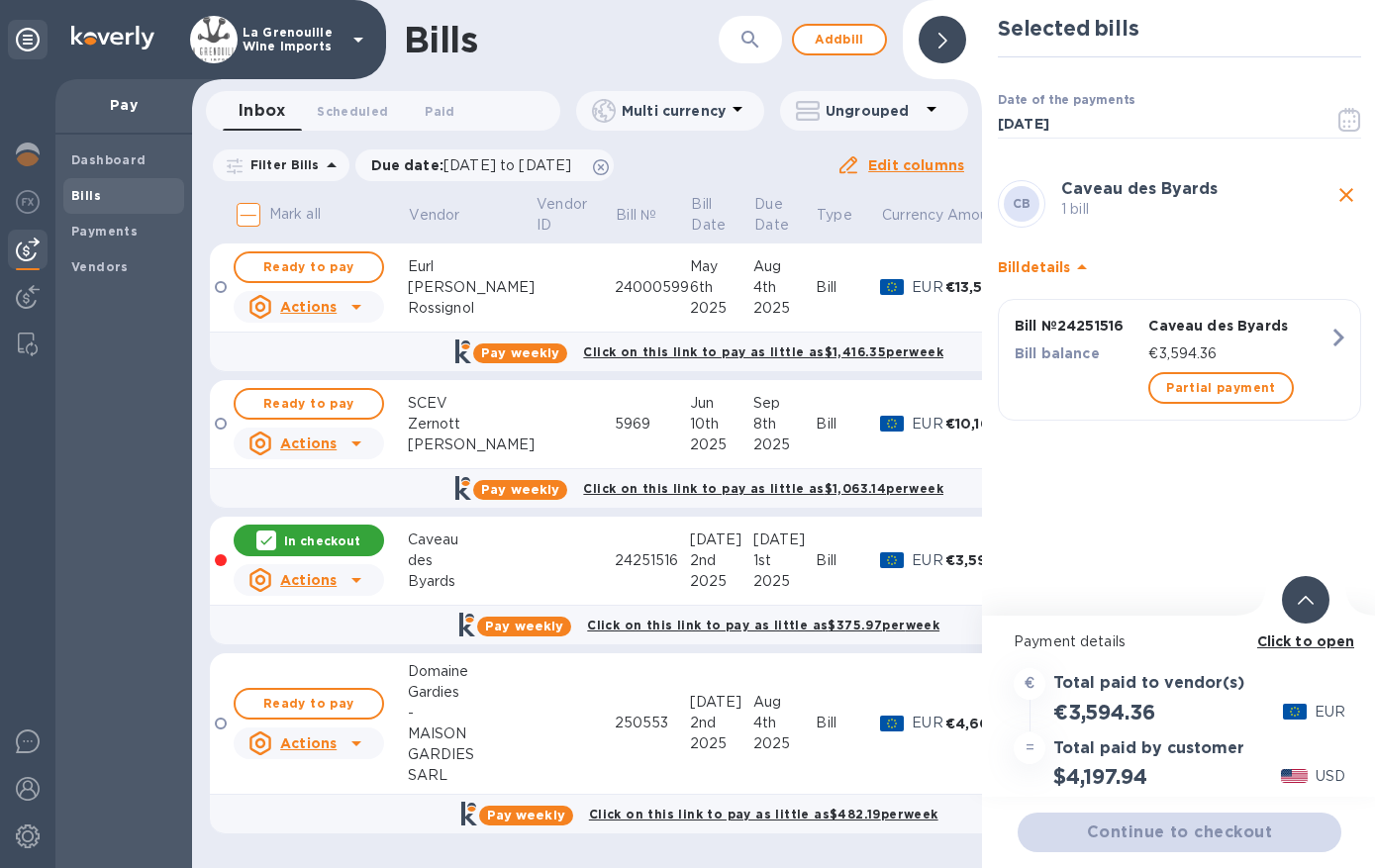 click on "€3,594.36" at bounding box center (1104, 712) 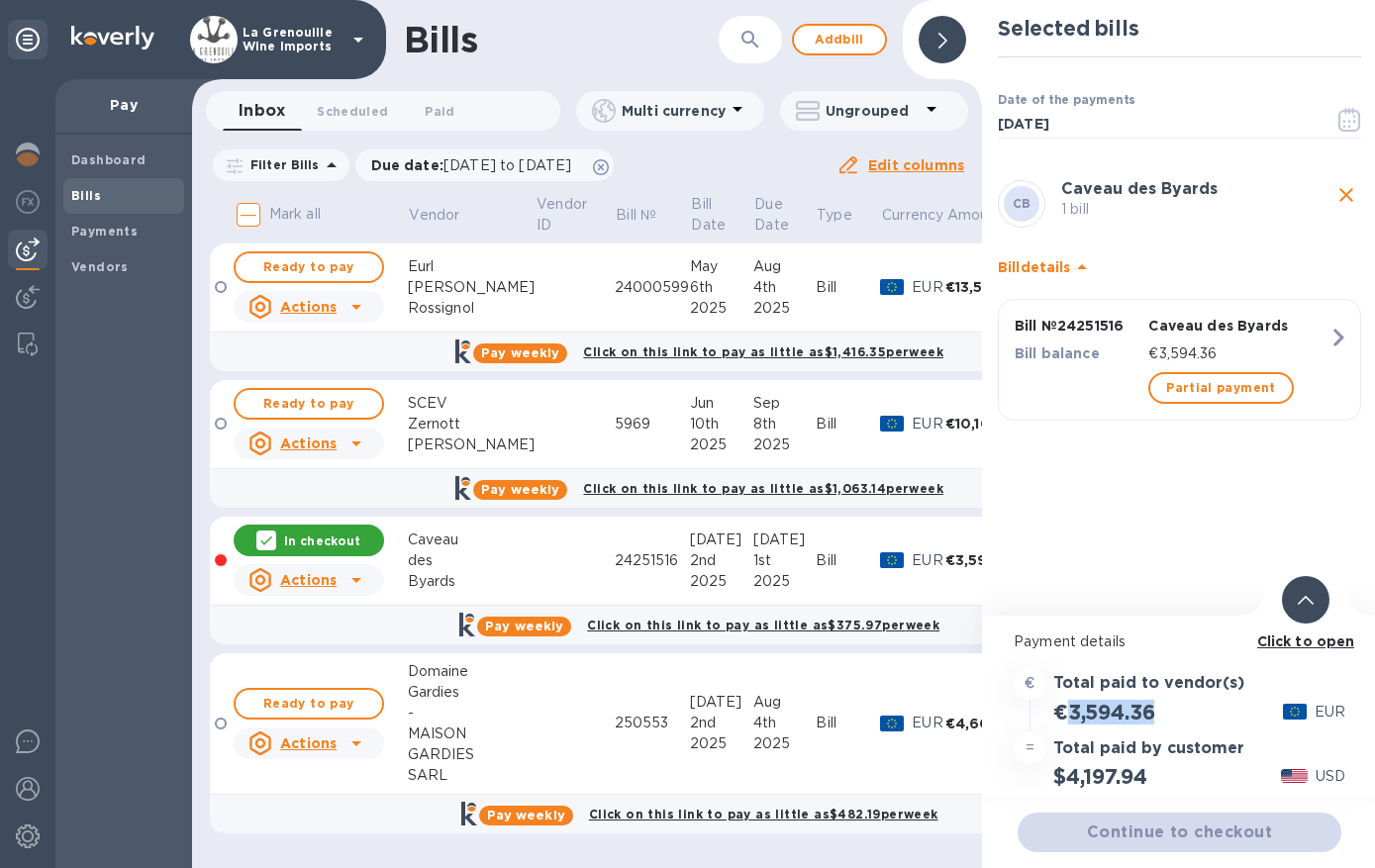 click on "€3,594.36" at bounding box center (1104, 712) 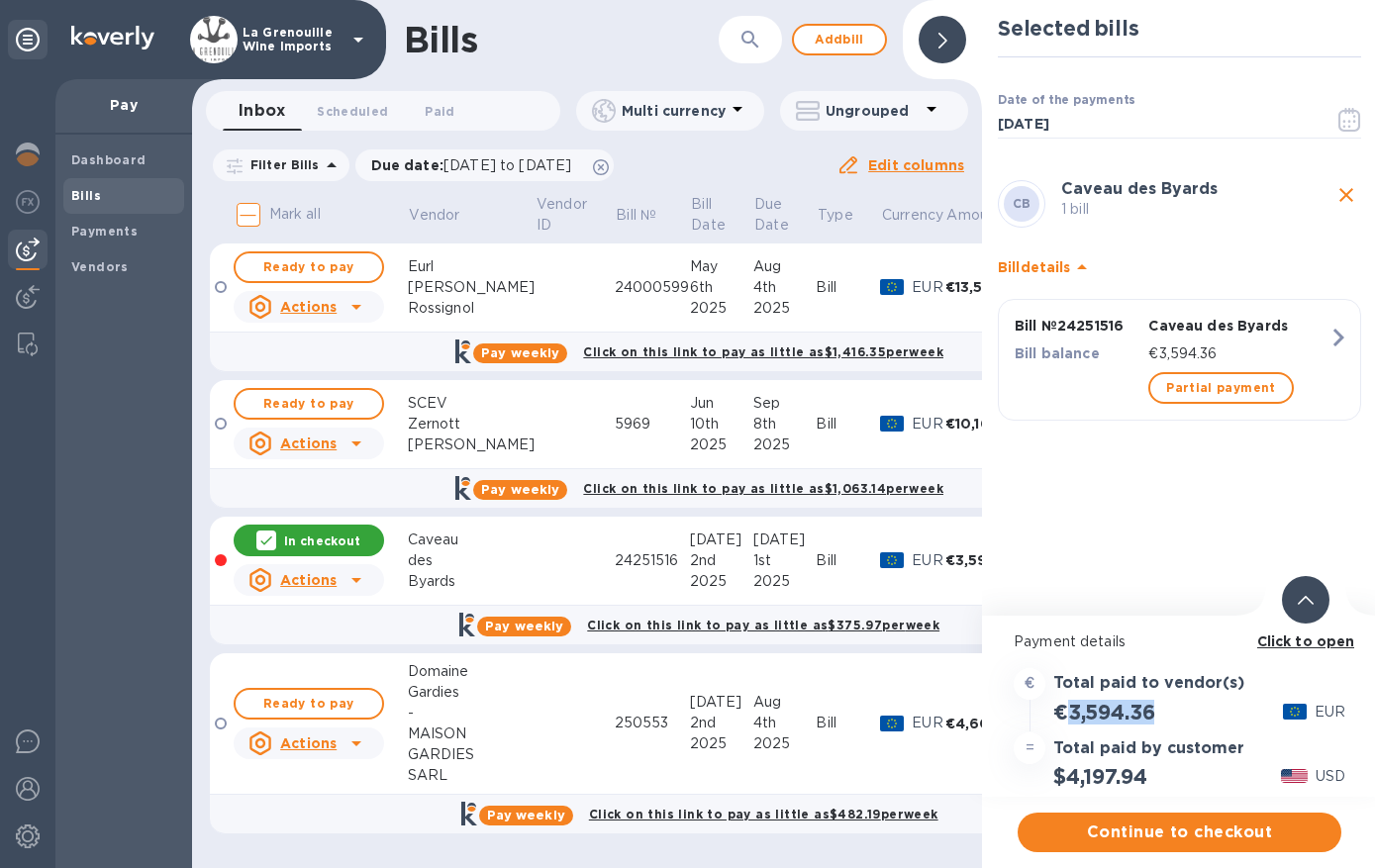 copy on "3,594.36" 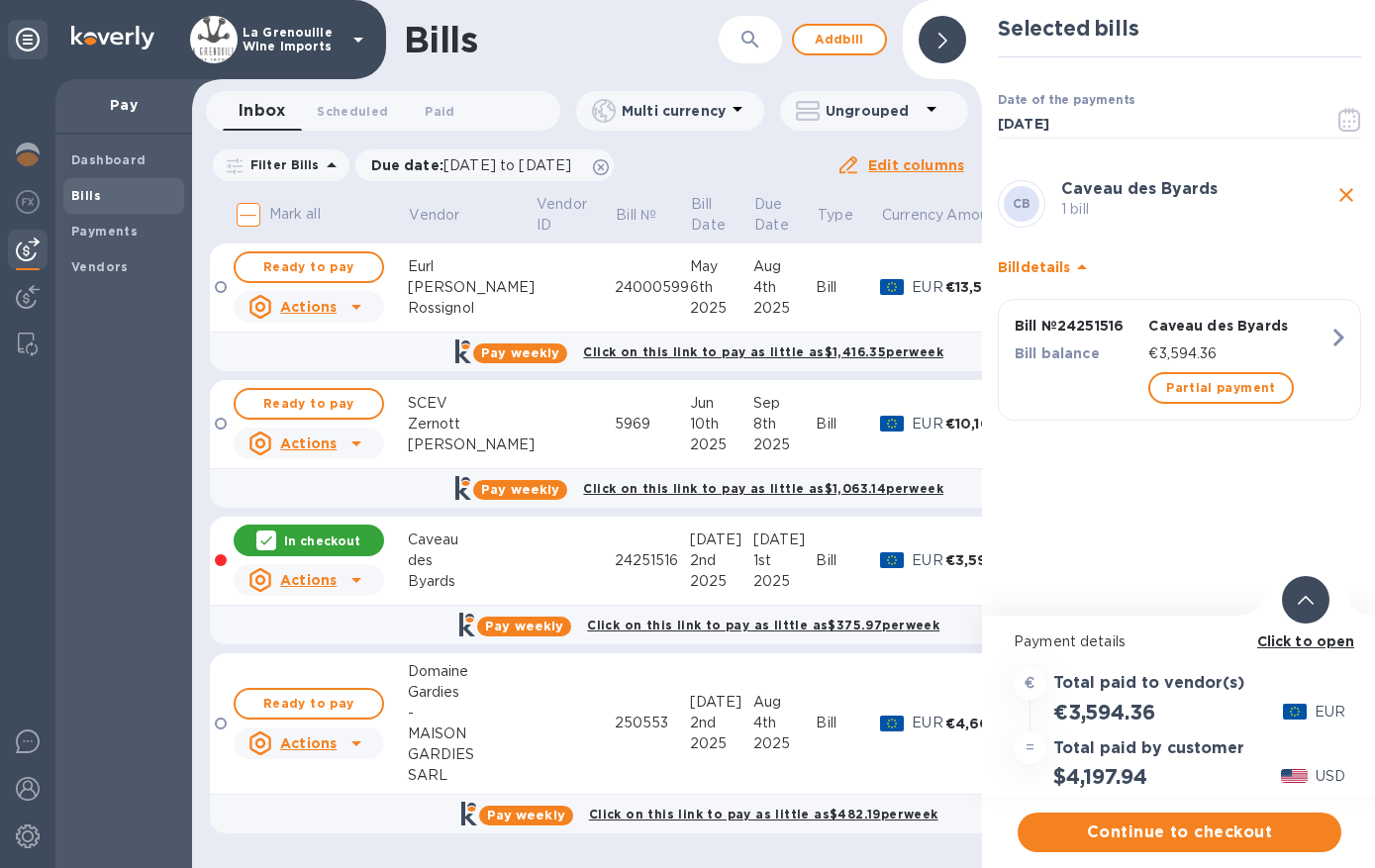 click on "$4,197.94" at bounding box center (1100, 776) 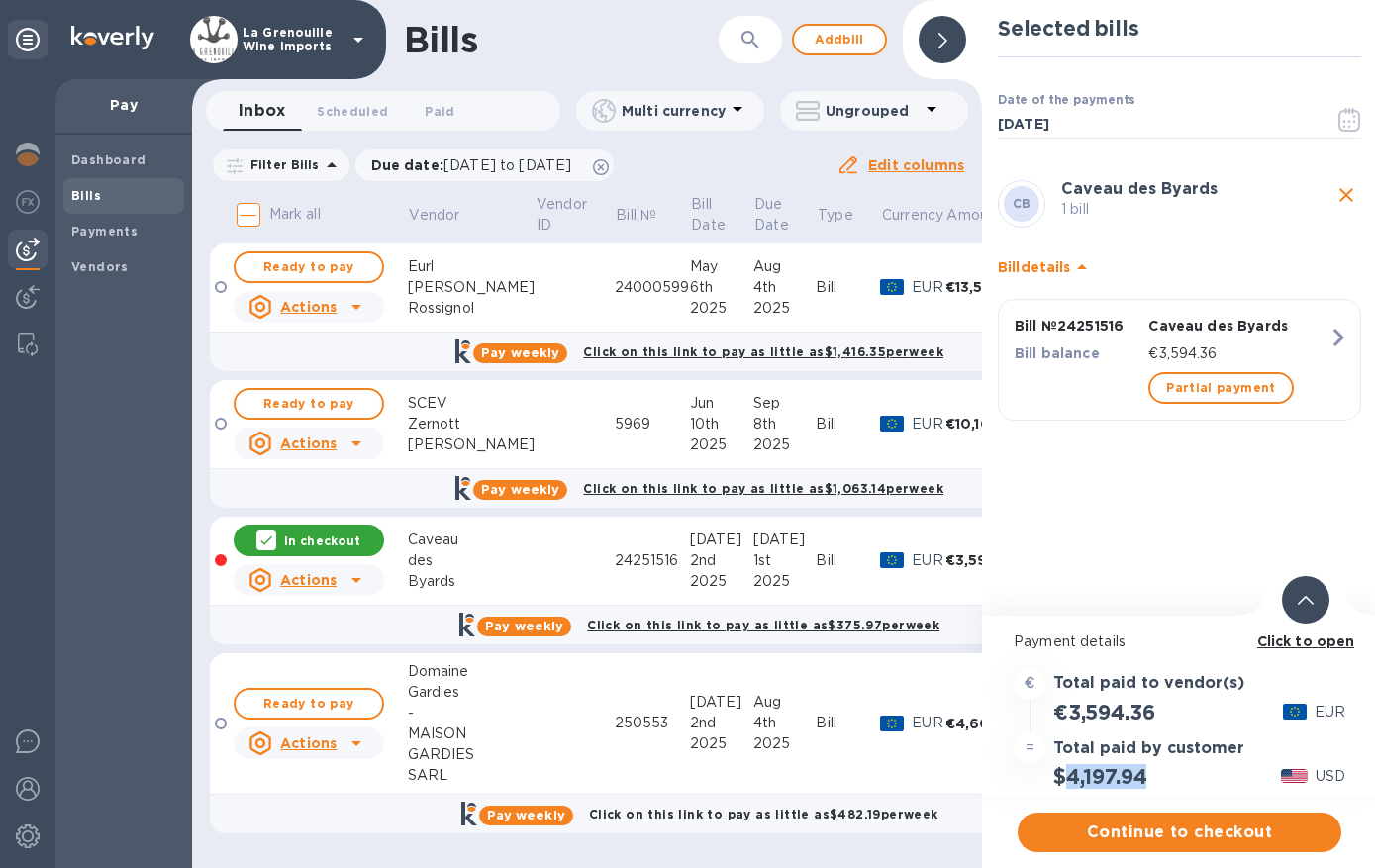 click on "$4,197.94" at bounding box center [1100, 776] 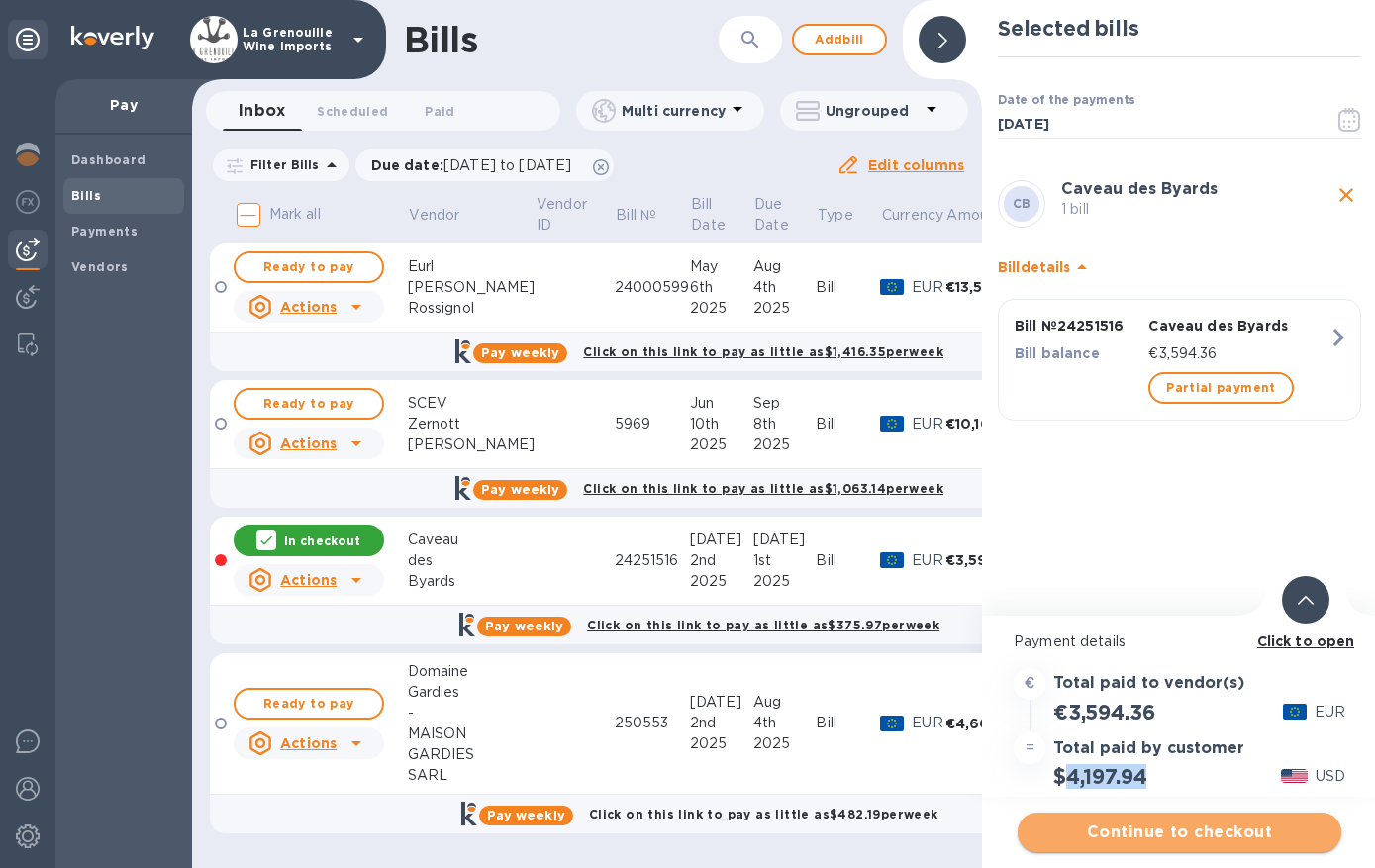 click on "Continue to checkout" at bounding box center (1179, 832) 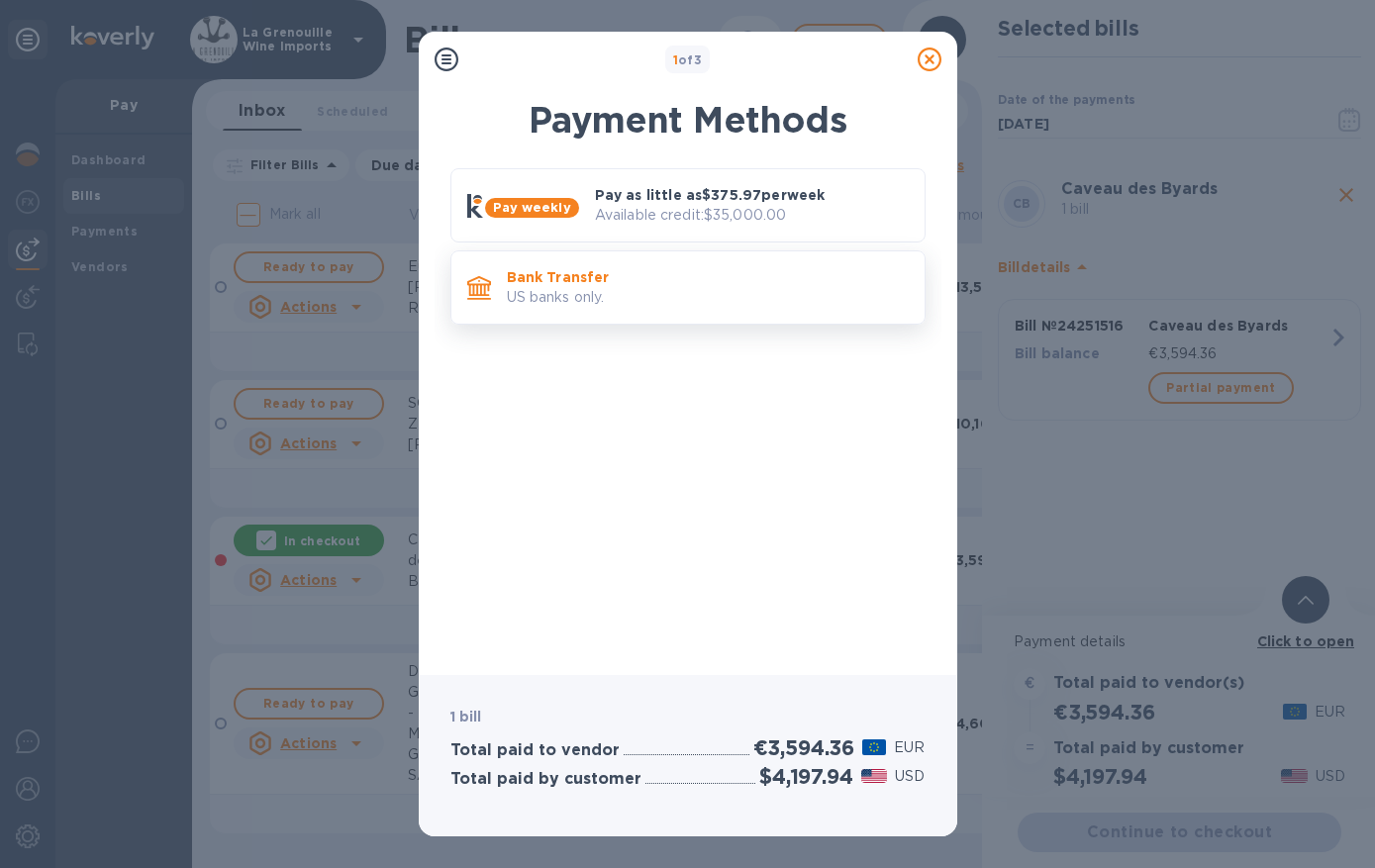 click on "Bank Transfer" at bounding box center [708, 277] 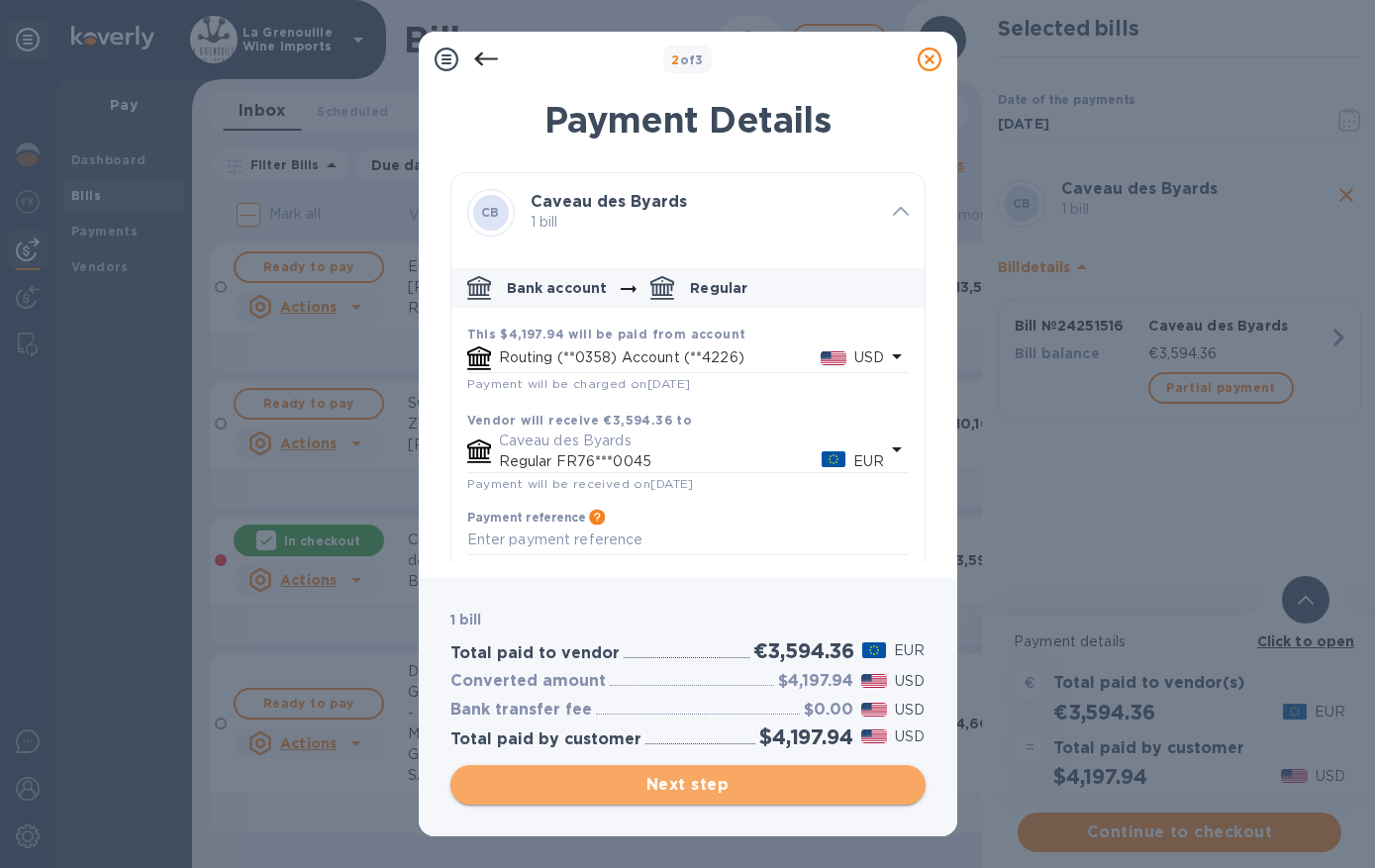 click on "Next step" at bounding box center [688, 785] 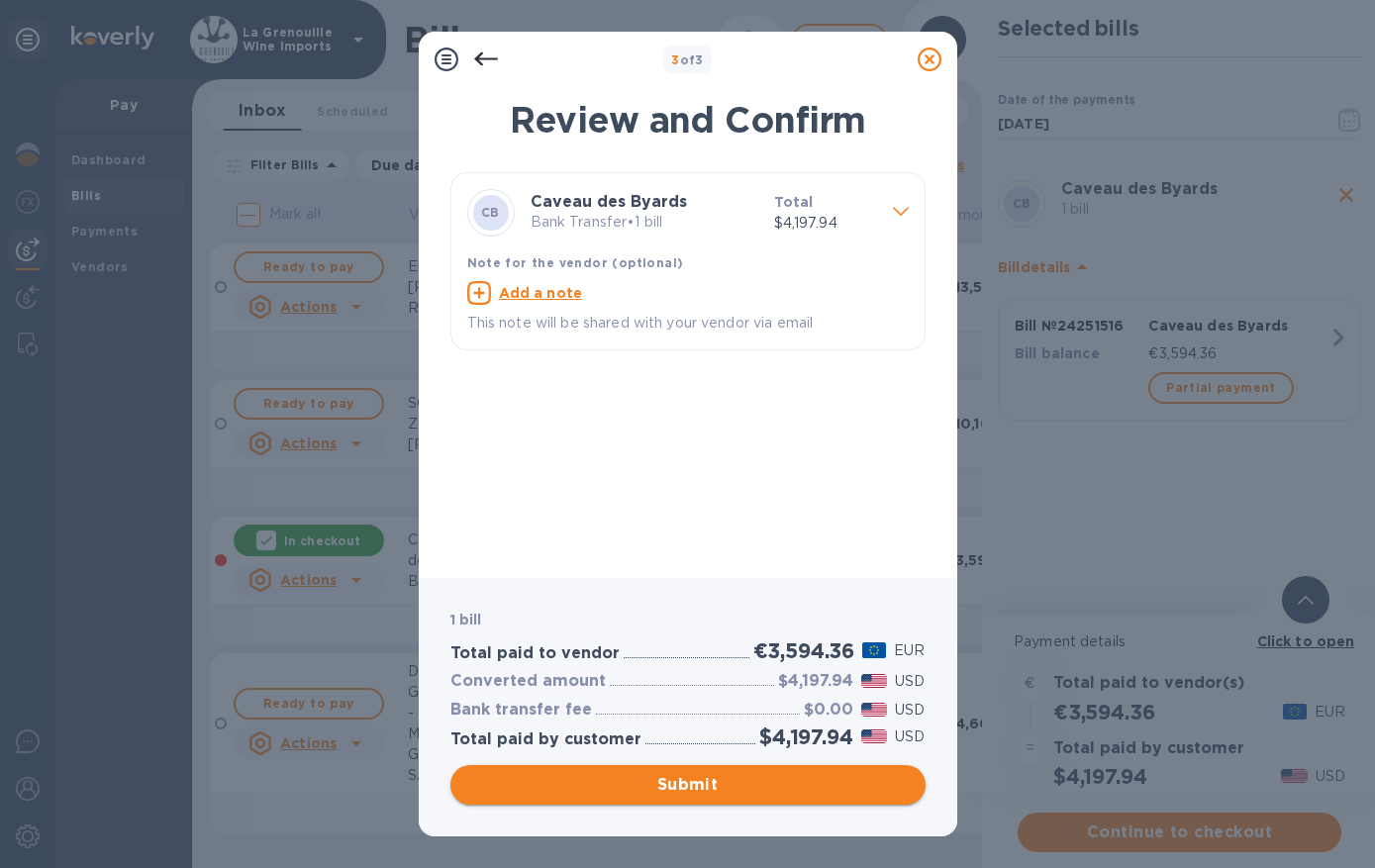 click on "Submit" at bounding box center [688, 785] 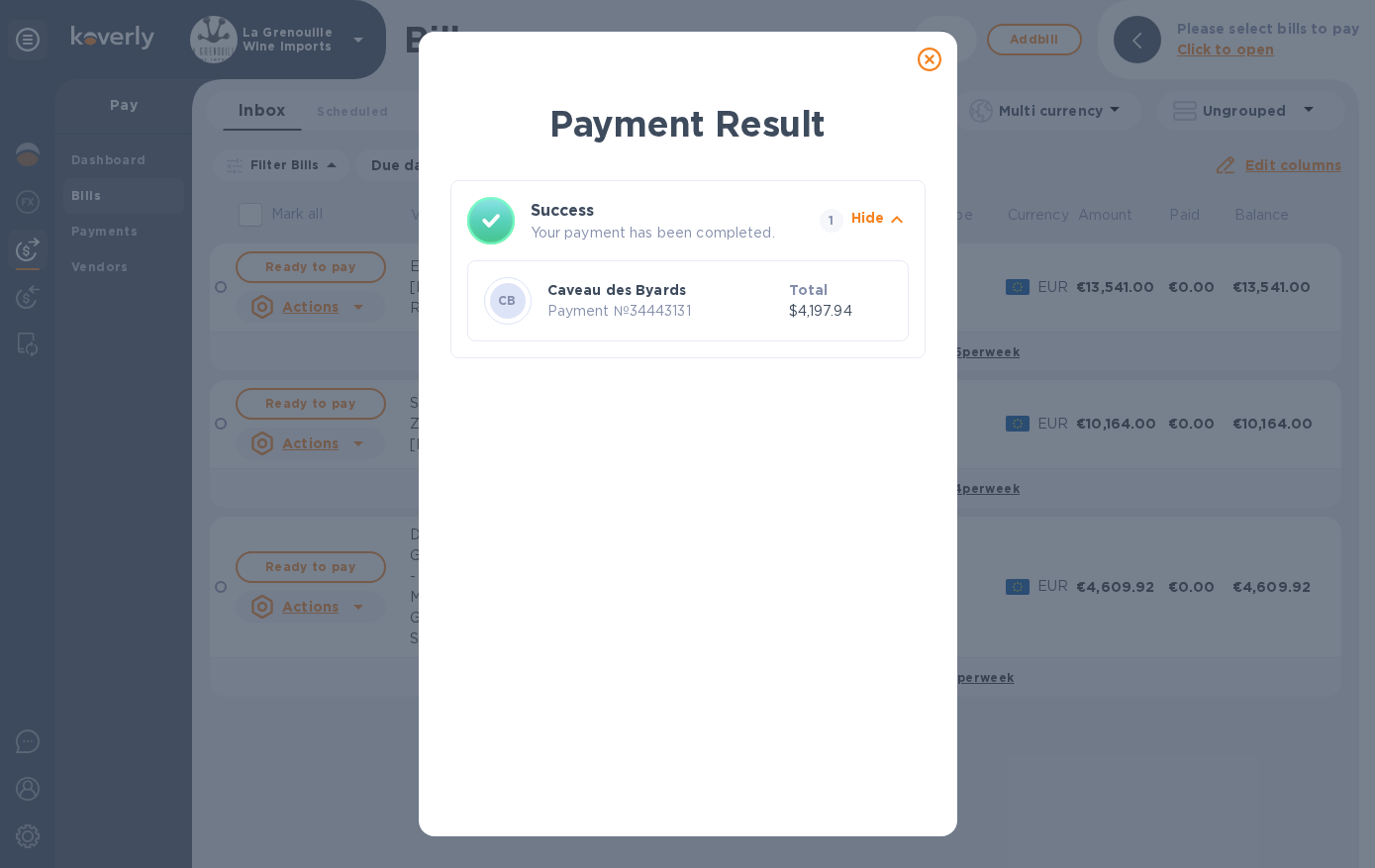 click 